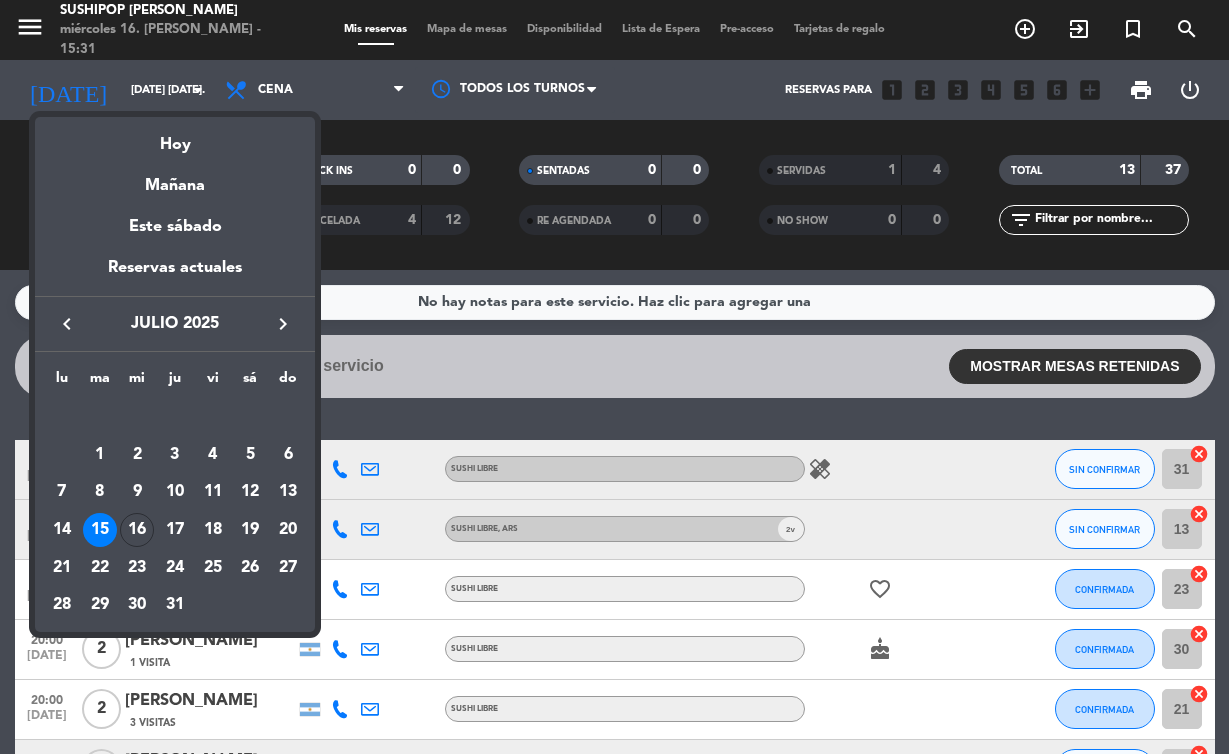 scroll, scrollTop: 0, scrollLeft: 0, axis: both 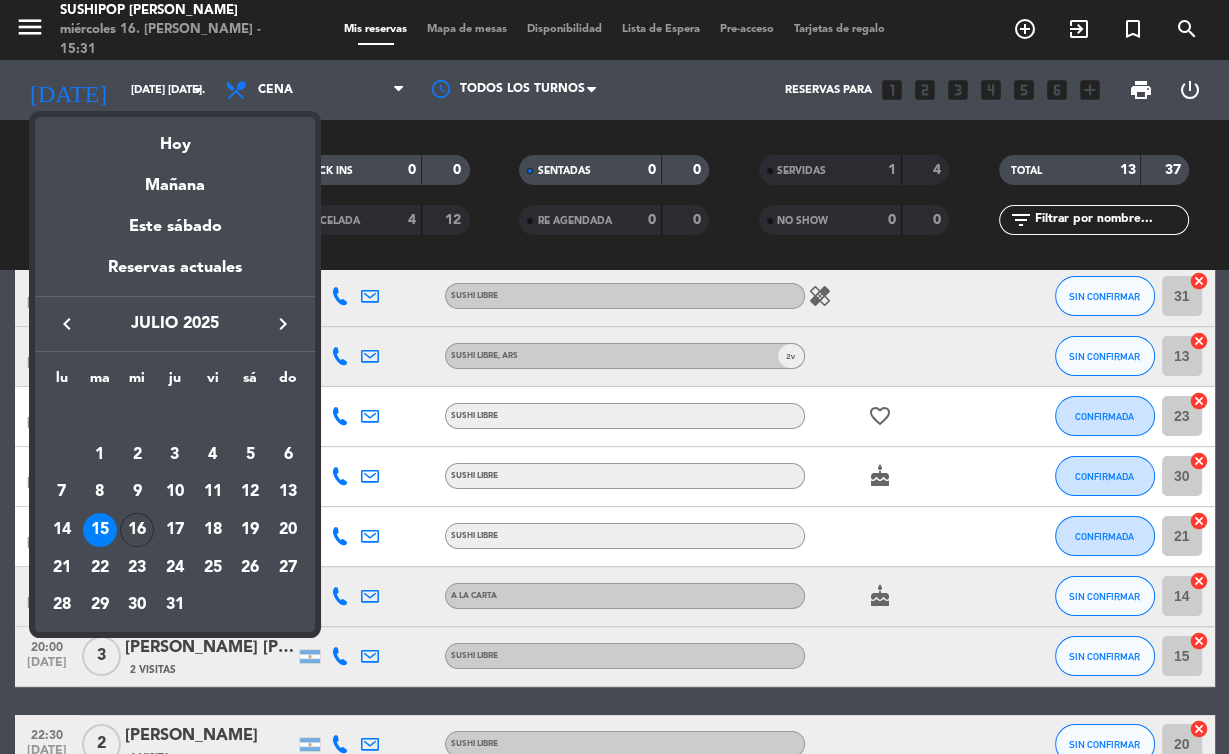 click on "16" at bounding box center (137, 530) 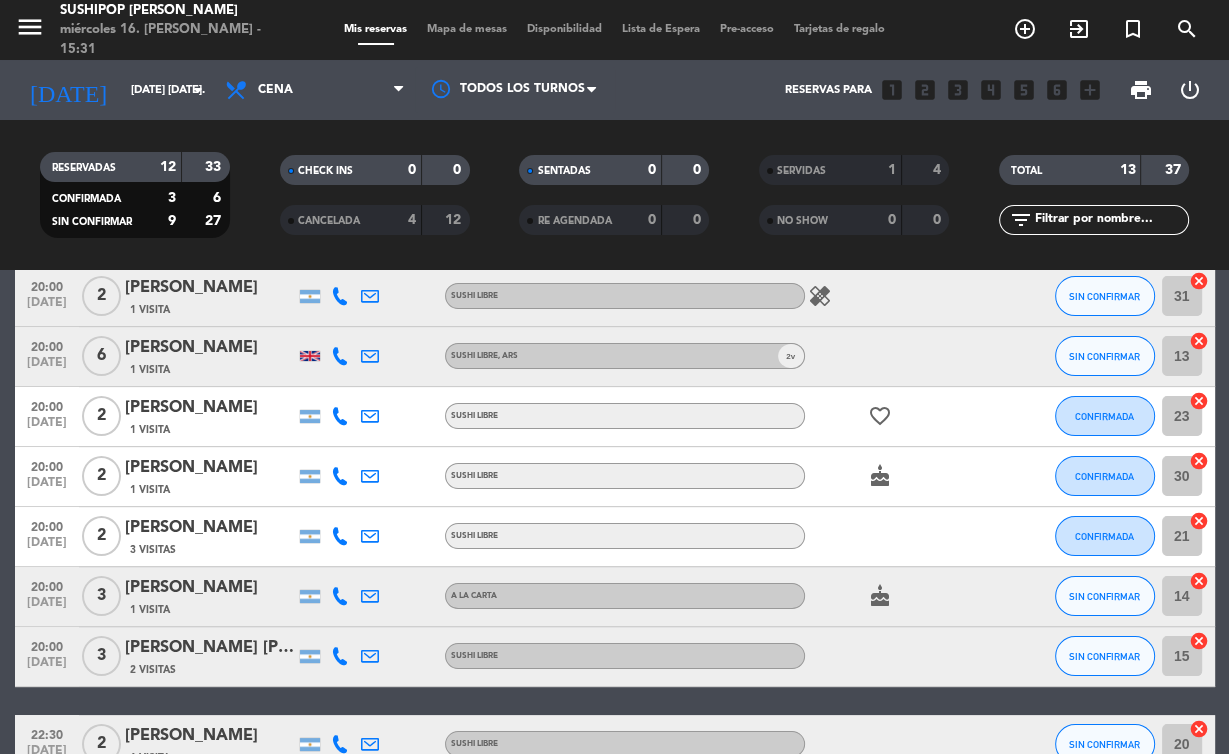 type on "mié. [DATE]" 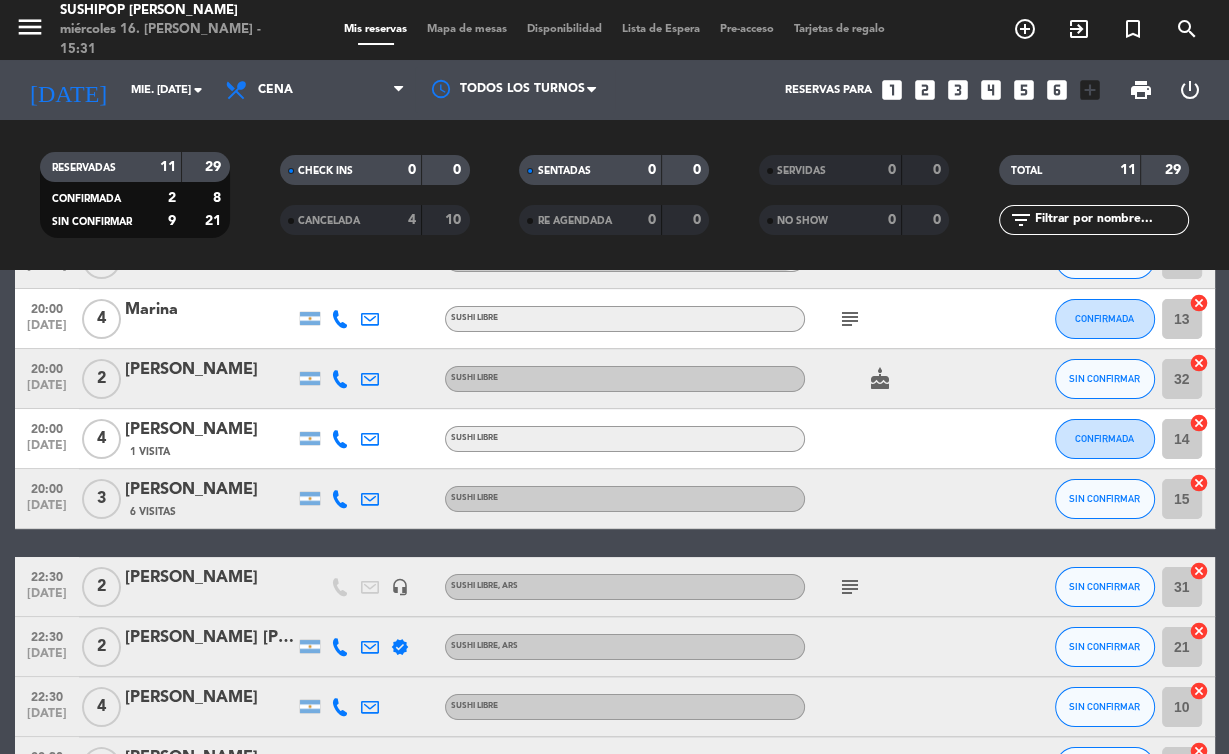 scroll, scrollTop: 271, scrollLeft: 0, axis: vertical 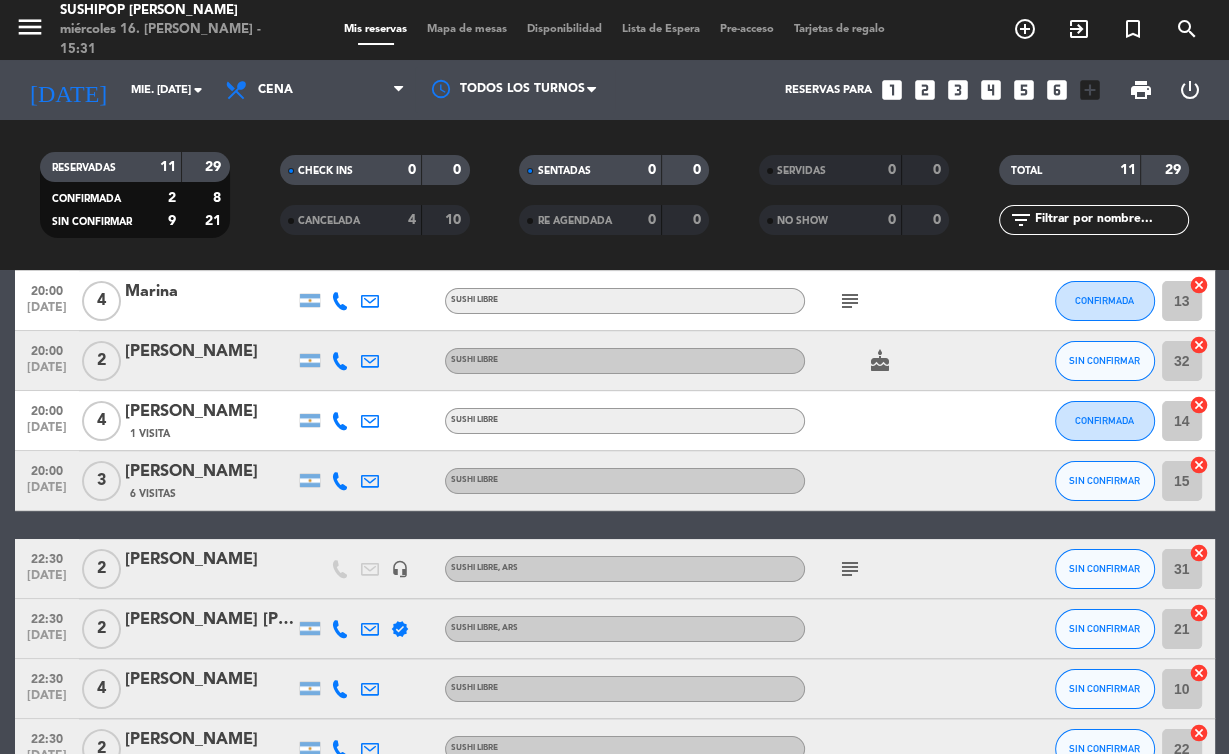 click on "subject" 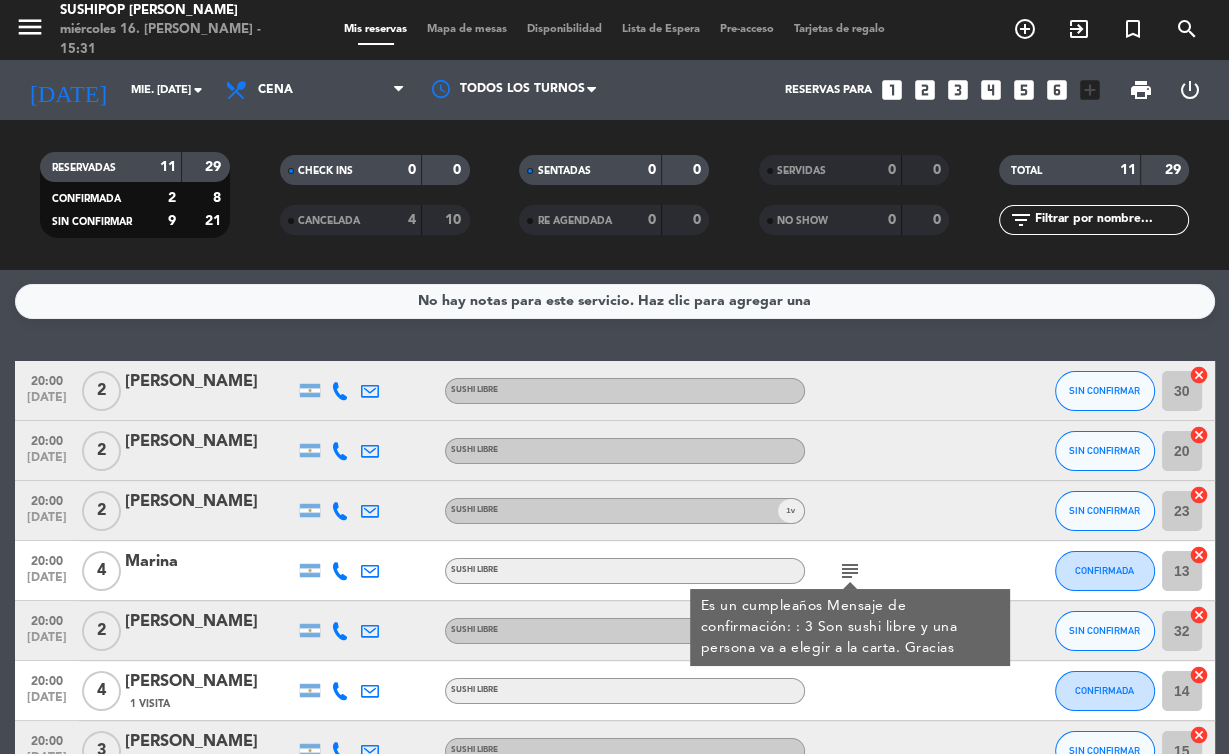 scroll, scrollTop: 0, scrollLeft: 0, axis: both 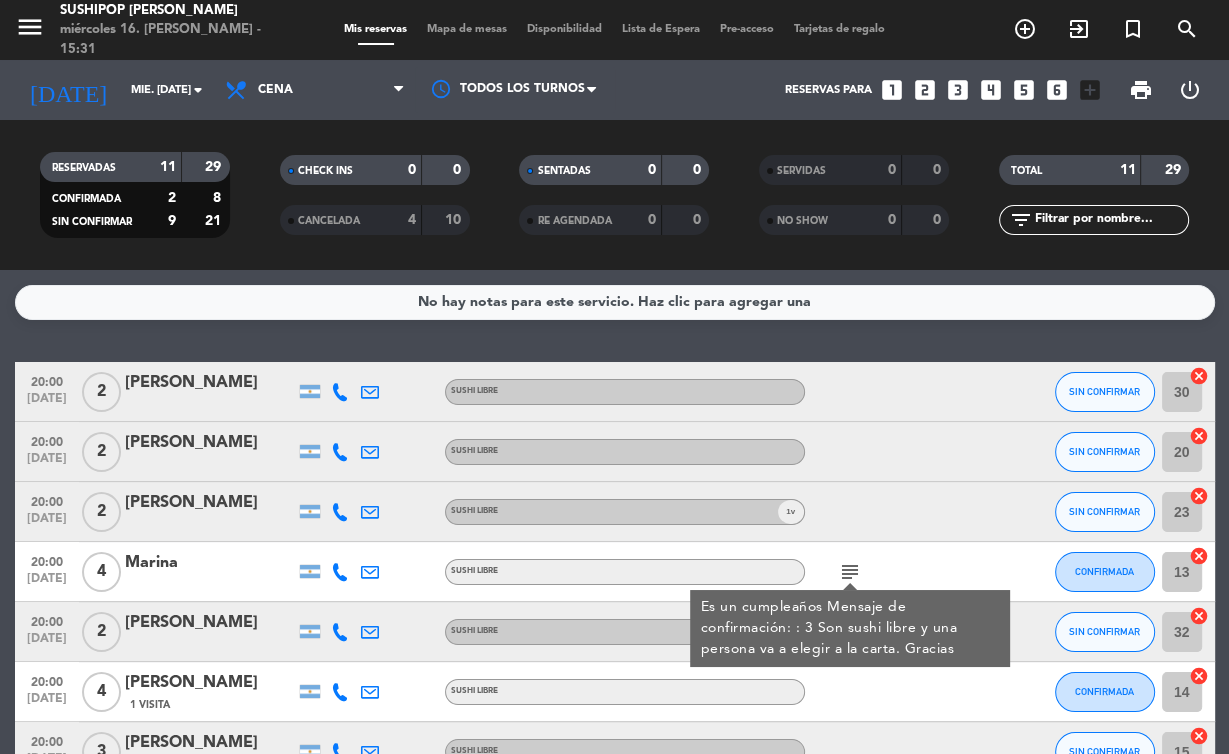 click on "No hay notas para este servicio. Haz clic para agregar una   20:00   [DATE]   2   [PERSON_NAME] LIBRE SIN CONFIRMAR 30  cancel   20:00   [DATE]   2   [PERSON_NAME] LIBRE SIN CONFIRMAR 20  cancel   20:00   [DATE]   2   [PERSON_NAME]   SUSHI LIBRE 1 v  SIN CONFIRMAR 23  cancel   20:00   [DATE]   4   Marina   SUSHI LIBRE  subject  Es un cumpleaños Mensaje de confirmación: : 3 Son sushi libre y una persona va a elegir a la carta. Gracias CONFIRMADA 13  cancel   20:00   [DATE]   2   [PERSON_NAME]   SUSHI LIBRE  cake  SIN CONFIRMAR 32  cancel   20:00   [DATE]   4   [PERSON_NAME]   1 Visita   SUSHI LIBRE CONFIRMADA 14  cancel   20:00   [DATE]   3   [PERSON_NAME]   6 Visitas   SUSHI LIBRE SIN CONFIRMAR 15  cancel   22:30   [DATE]   2   [PERSON_NAME]   headset_mic   SUSHI LIBRE , ARS  subject  SIN CONFIRMAR 31  cancel   22:30   [DATE]   2   [PERSON_NAME] [PERSON_NAME]    verified   SUSHI LIBRE , ARS SIN CONFIRMAR 21  cancel   22:30   [DATE]   4   [PERSON_NAME]   SUSHI LIBRE 10  2  22" 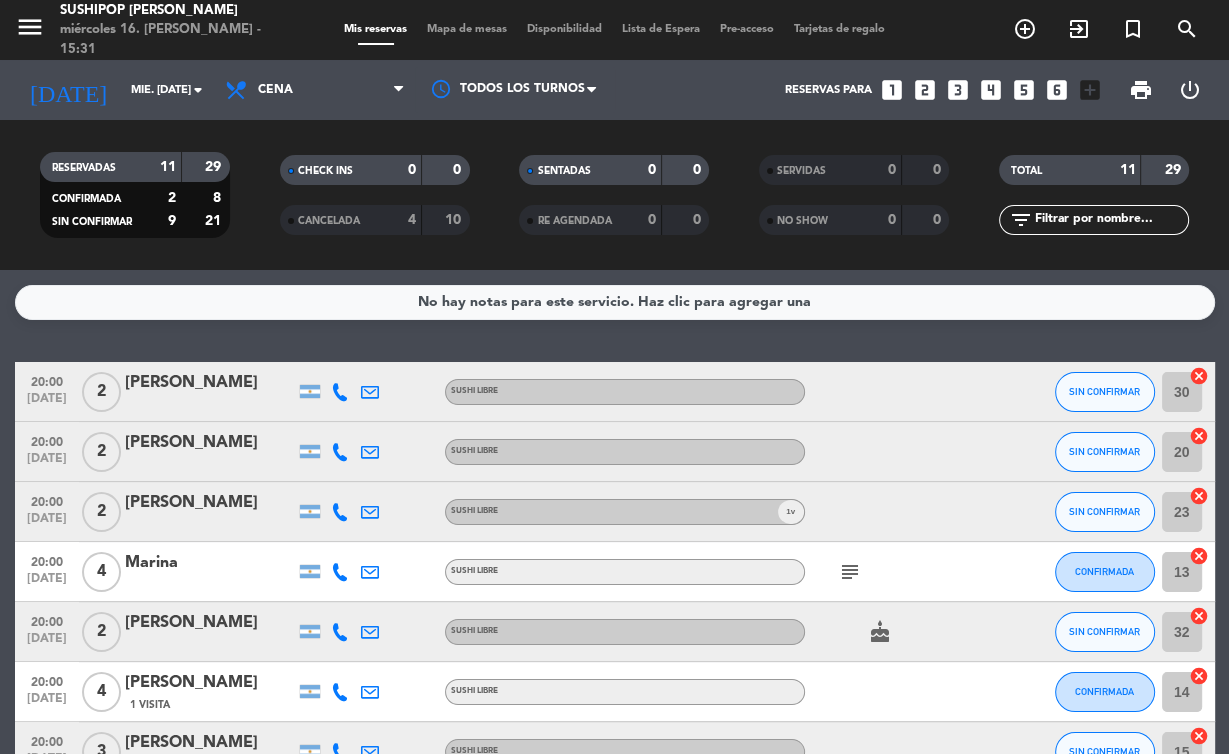 click on "looks_4" at bounding box center [991, 90] 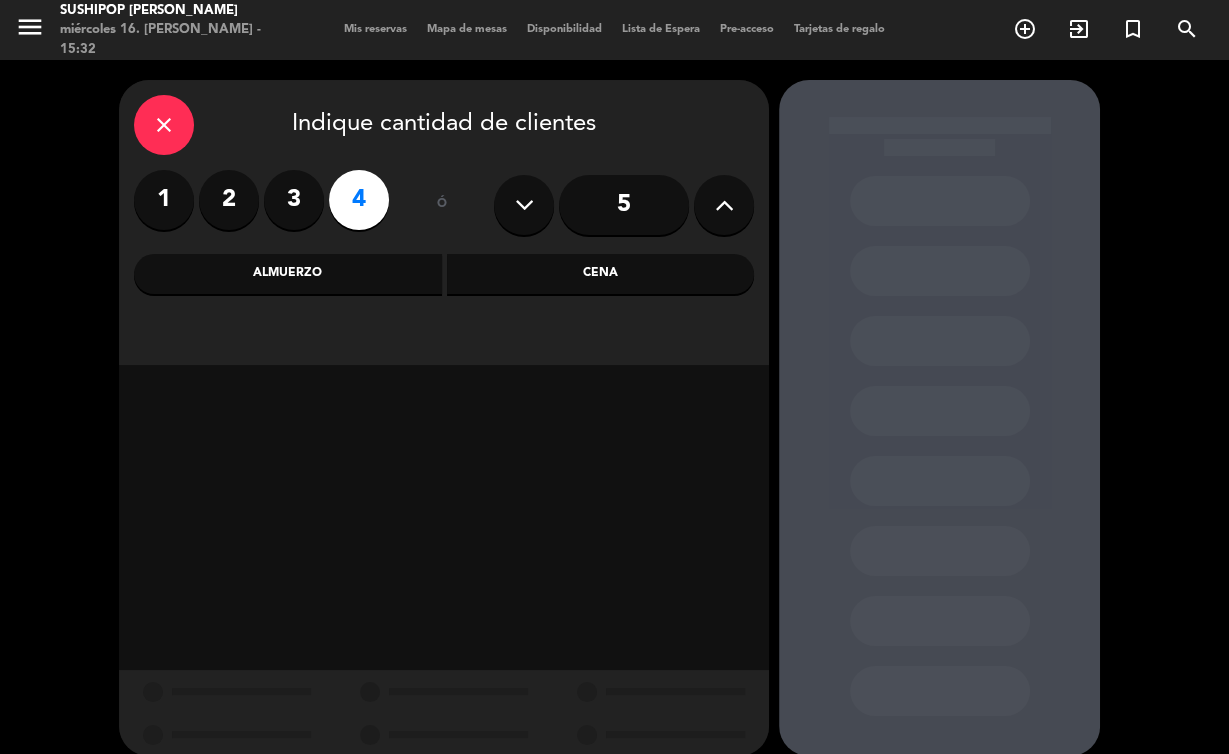 click on "Cena" at bounding box center [601, 274] 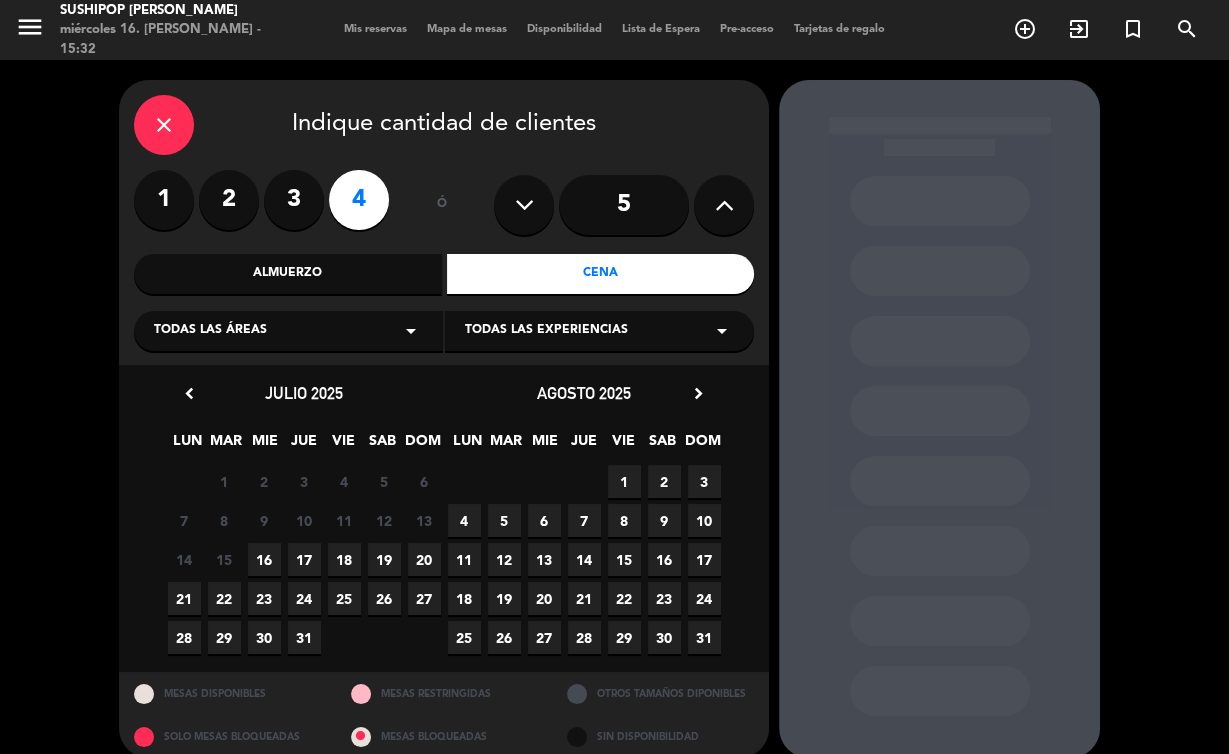 scroll, scrollTop: 24, scrollLeft: 0, axis: vertical 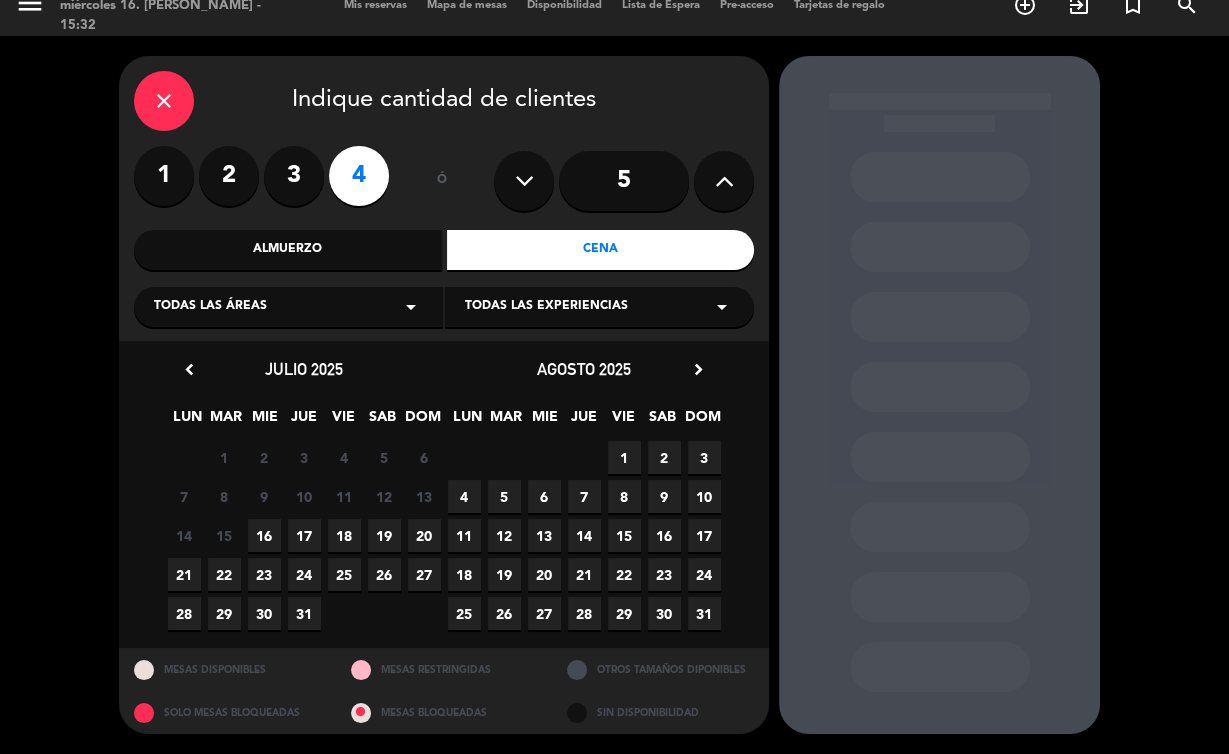 click on "16" at bounding box center [264, 535] 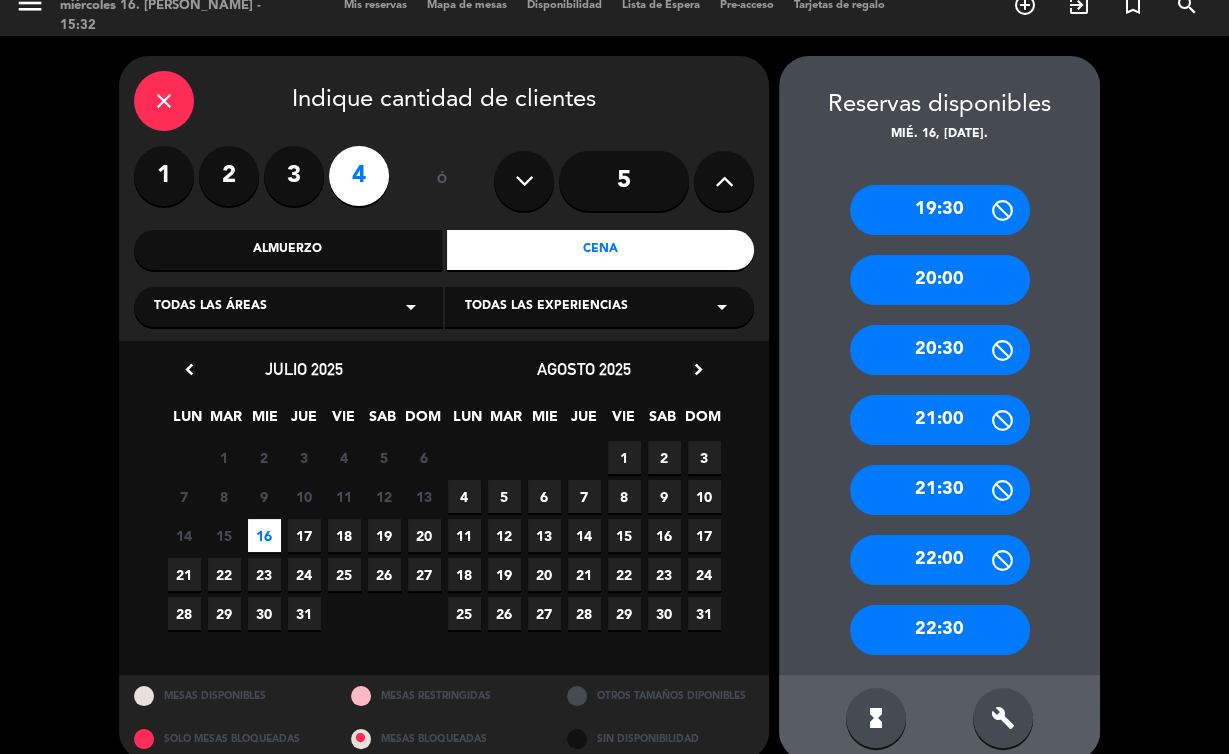 click on "20:00" at bounding box center (940, 280) 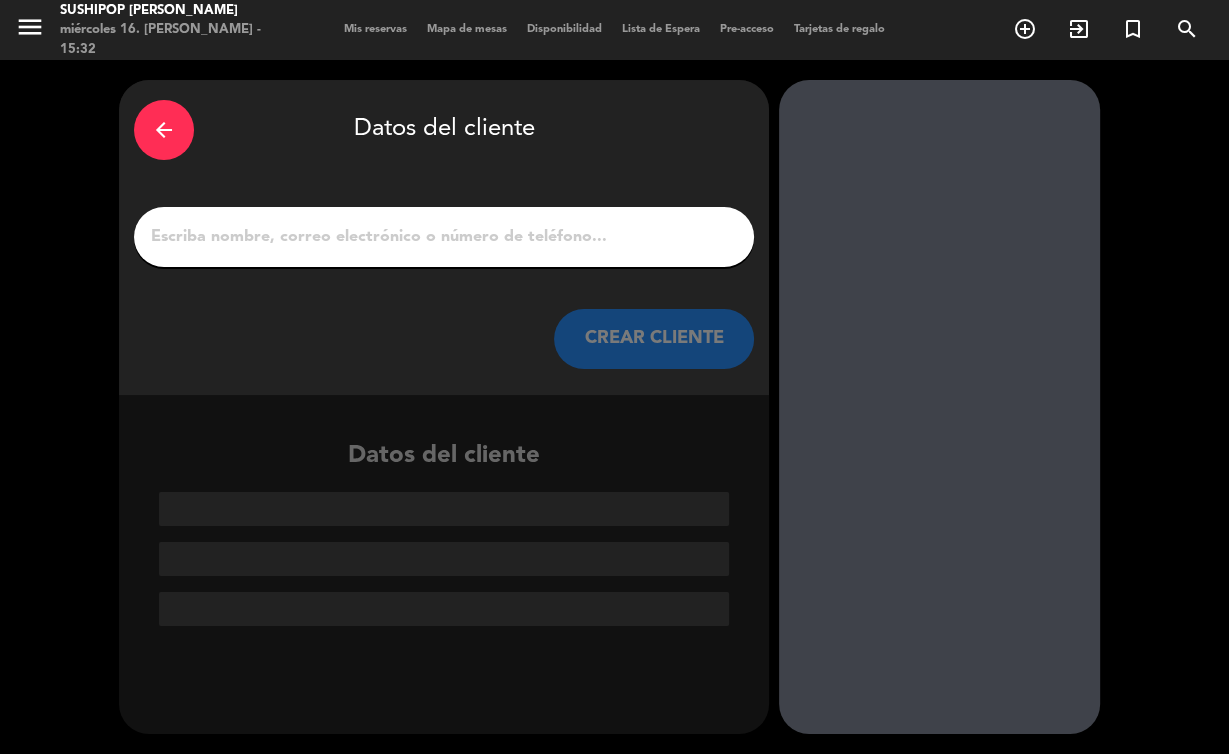 scroll, scrollTop: 0, scrollLeft: 0, axis: both 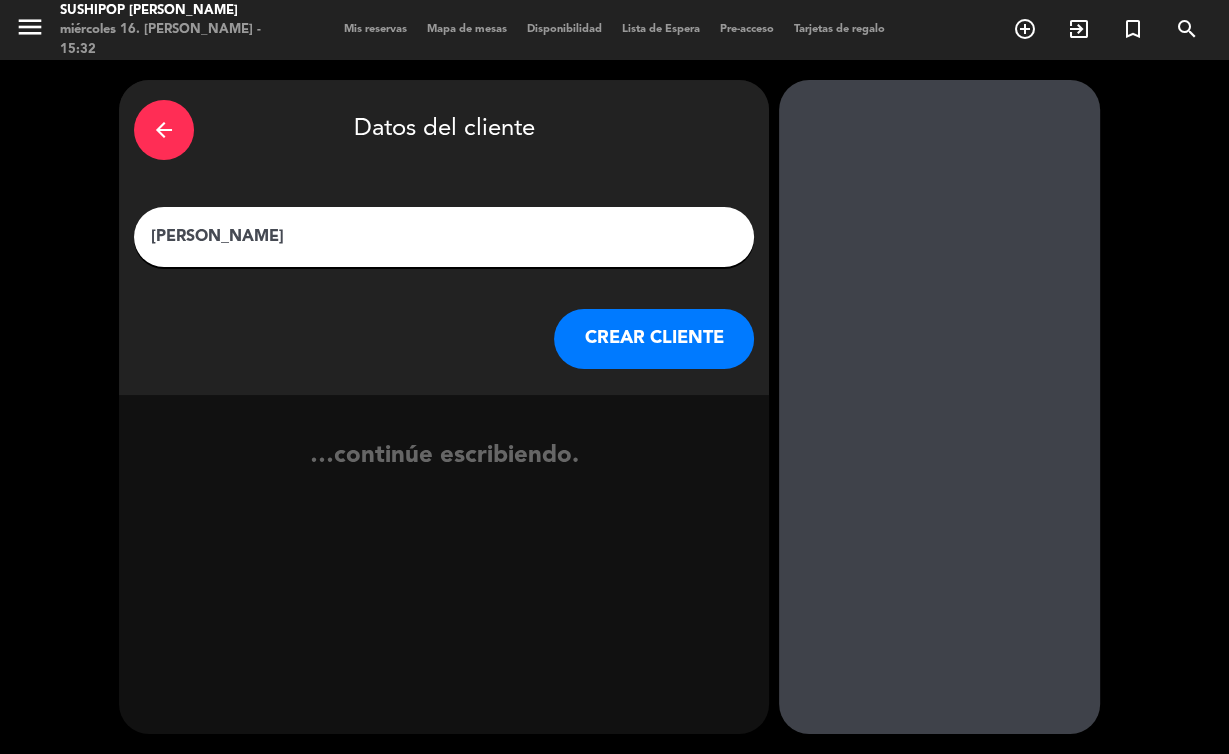 type on "[PERSON_NAME]" 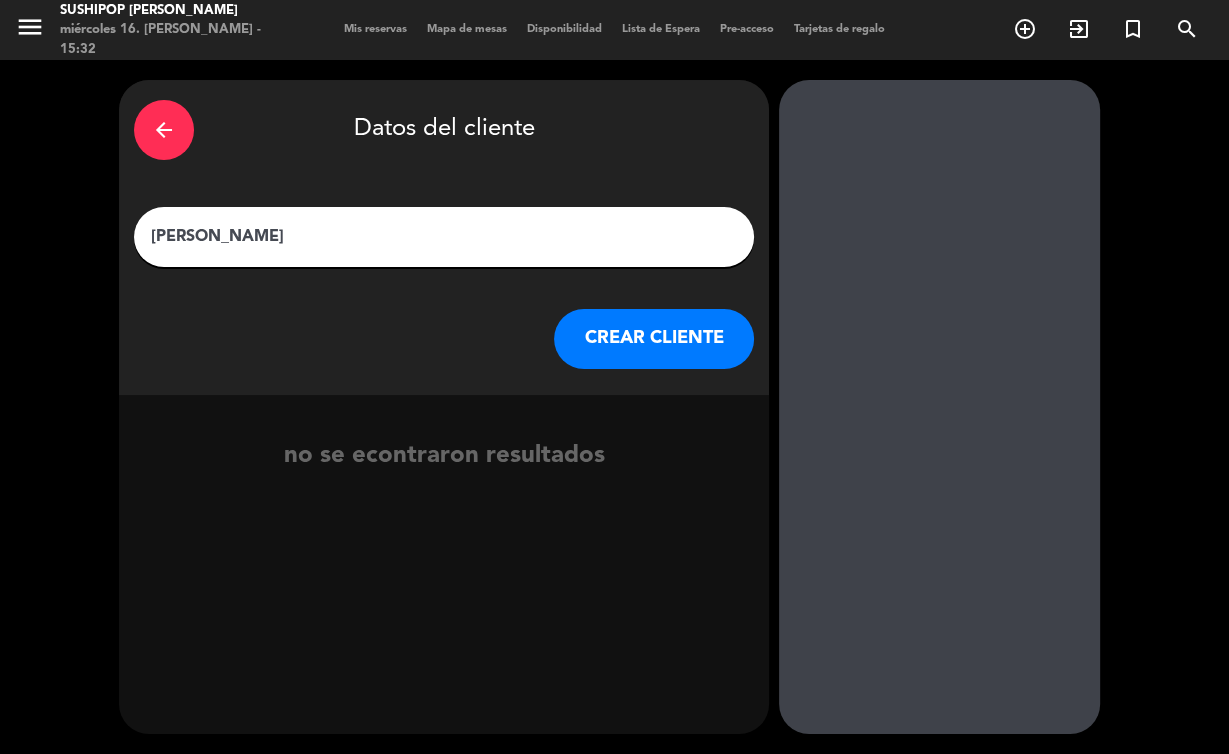 click on "CREAR CLIENTE" at bounding box center (654, 339) 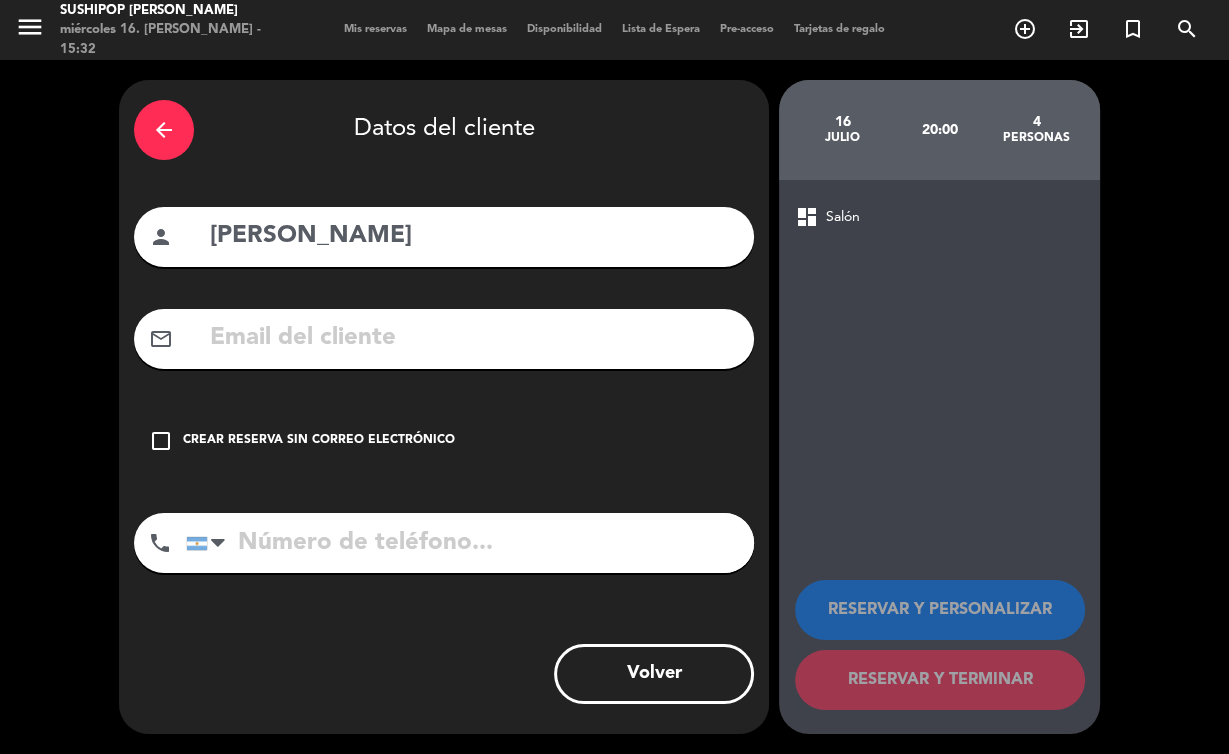 click on "Crear reserva sin correo electrónico" at bounding box center (319, 441) 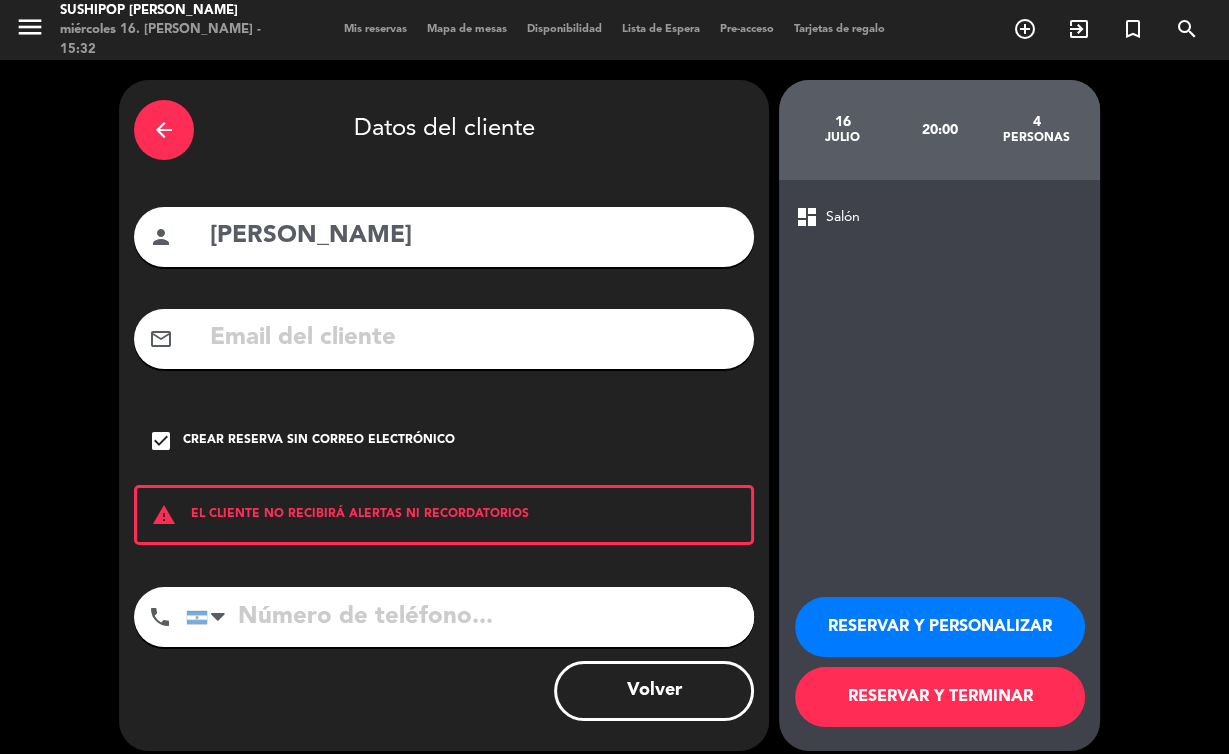 click at bounding box center [470, 617] 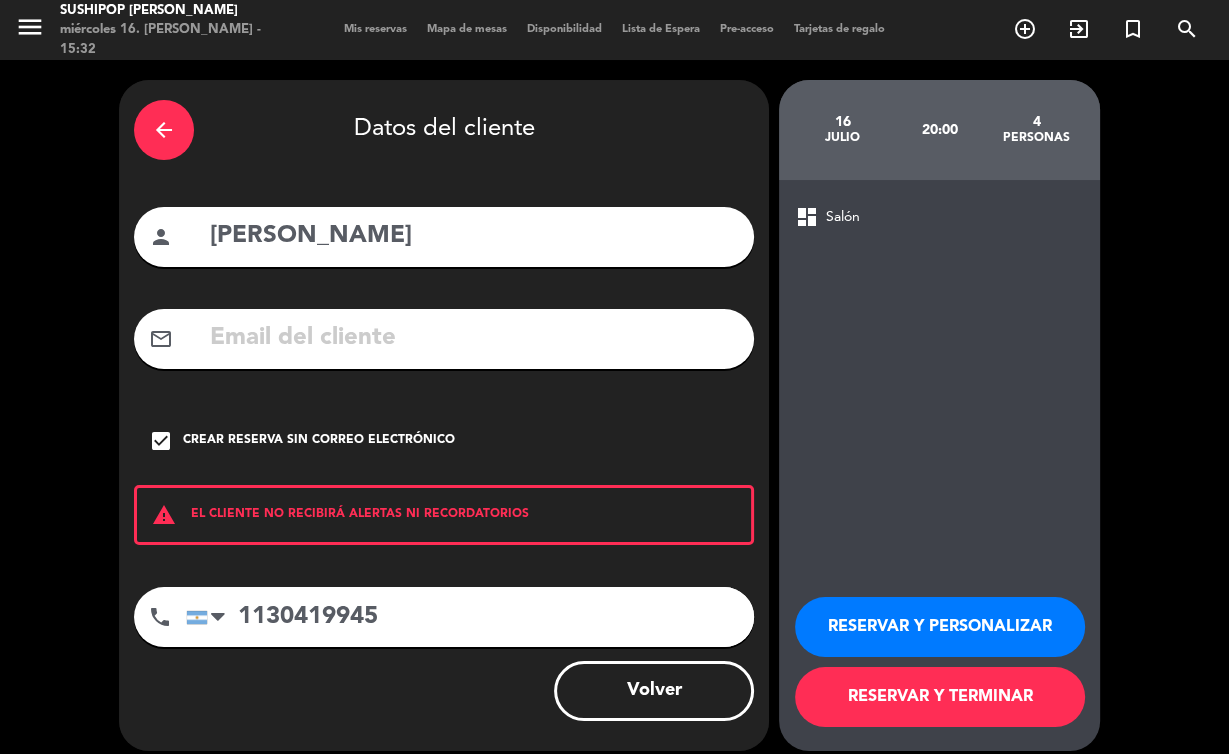 type on "1130419945" 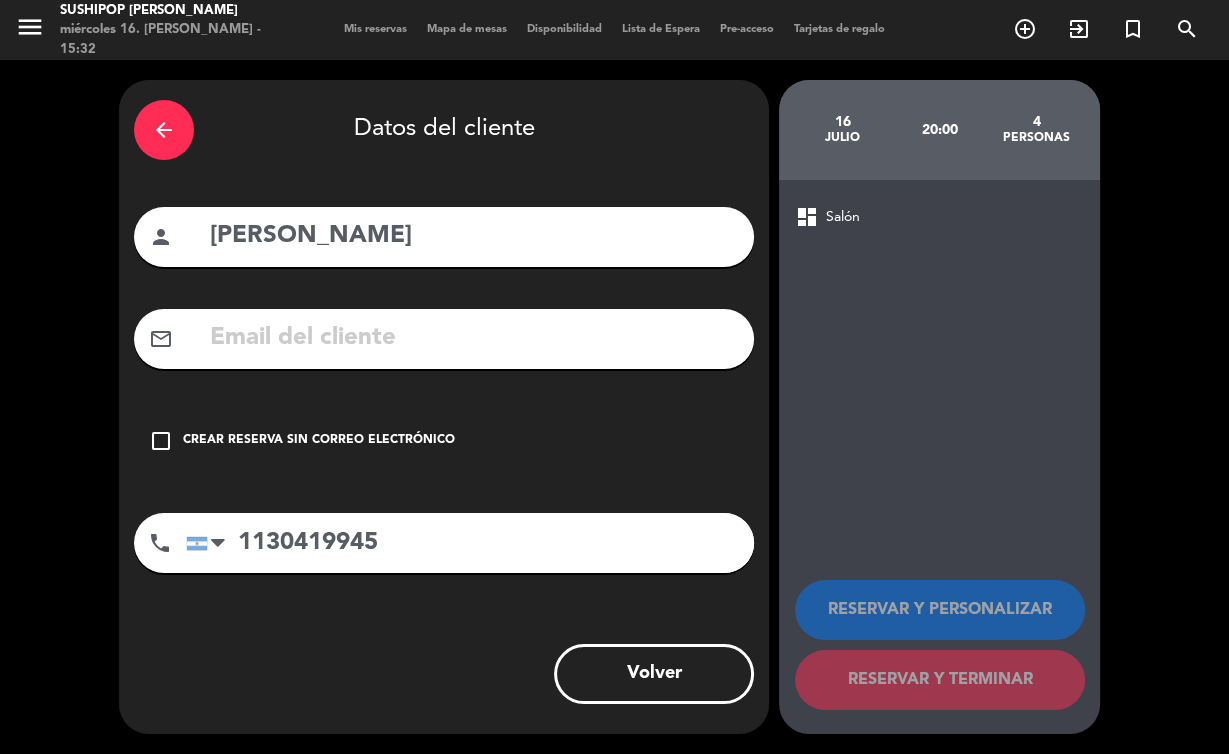 click on "Crear reserva sin correo electrónico" at bounding box center (319, 441) 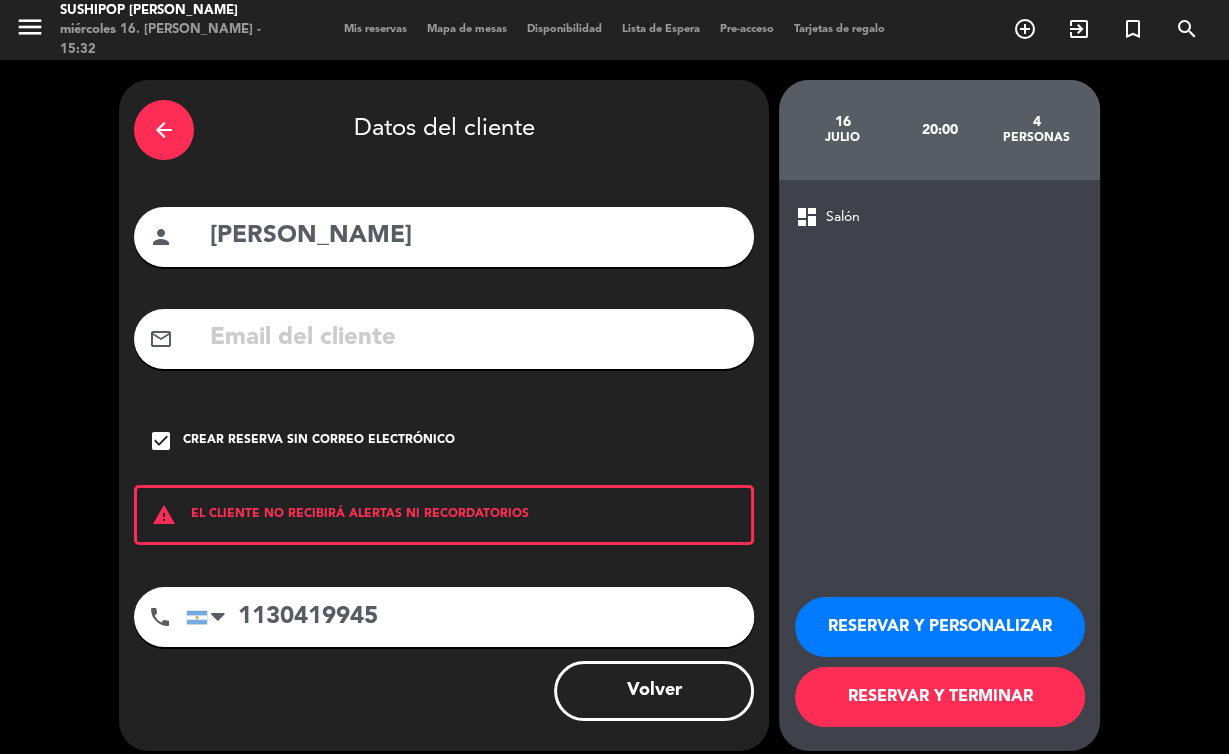 click on "RESERVAR Y PERSONALIZAR" at bounding box center [940, 627] 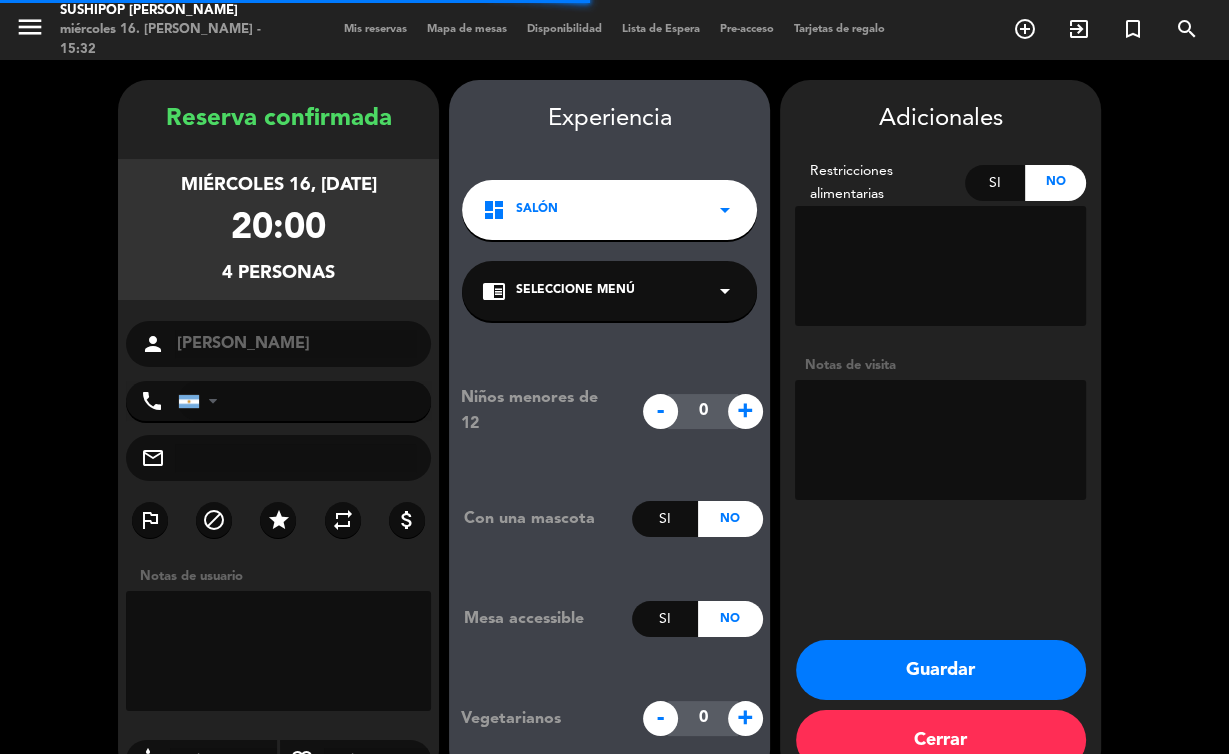 type on "[PHONE_NUMBER]" 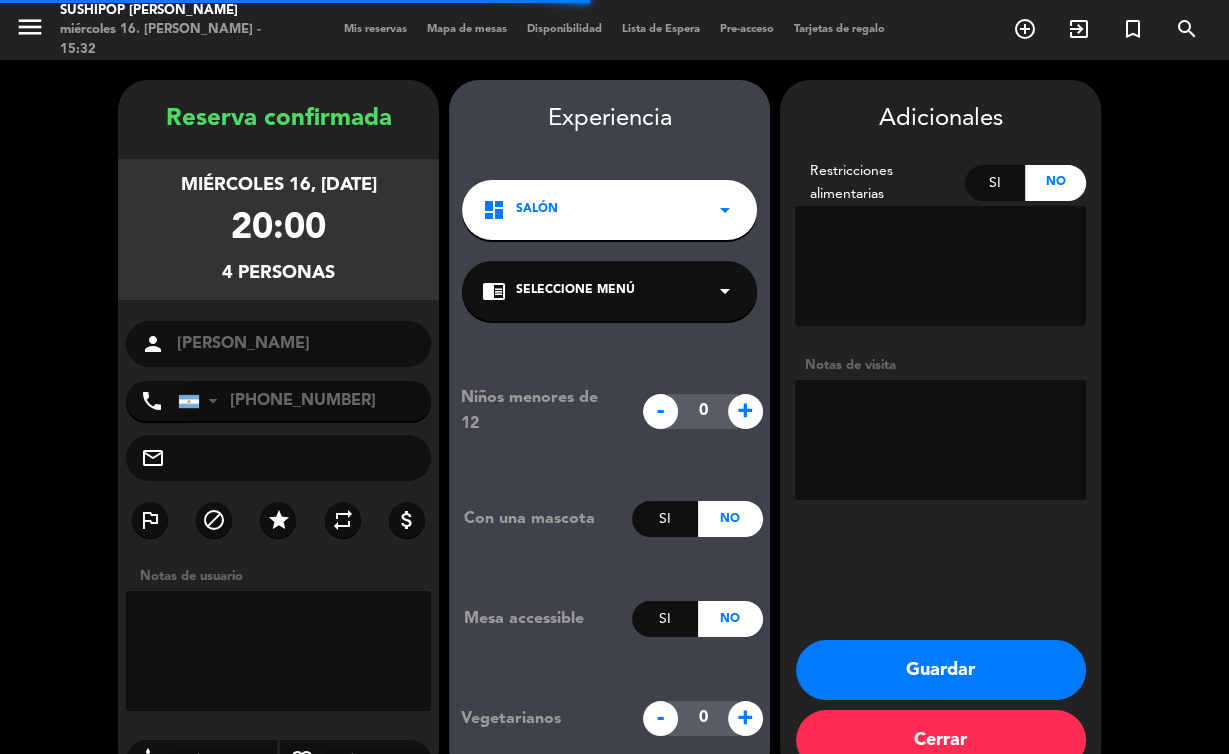 scroll, scrollTop: 42, scrollLeft: 0, axis: vertical 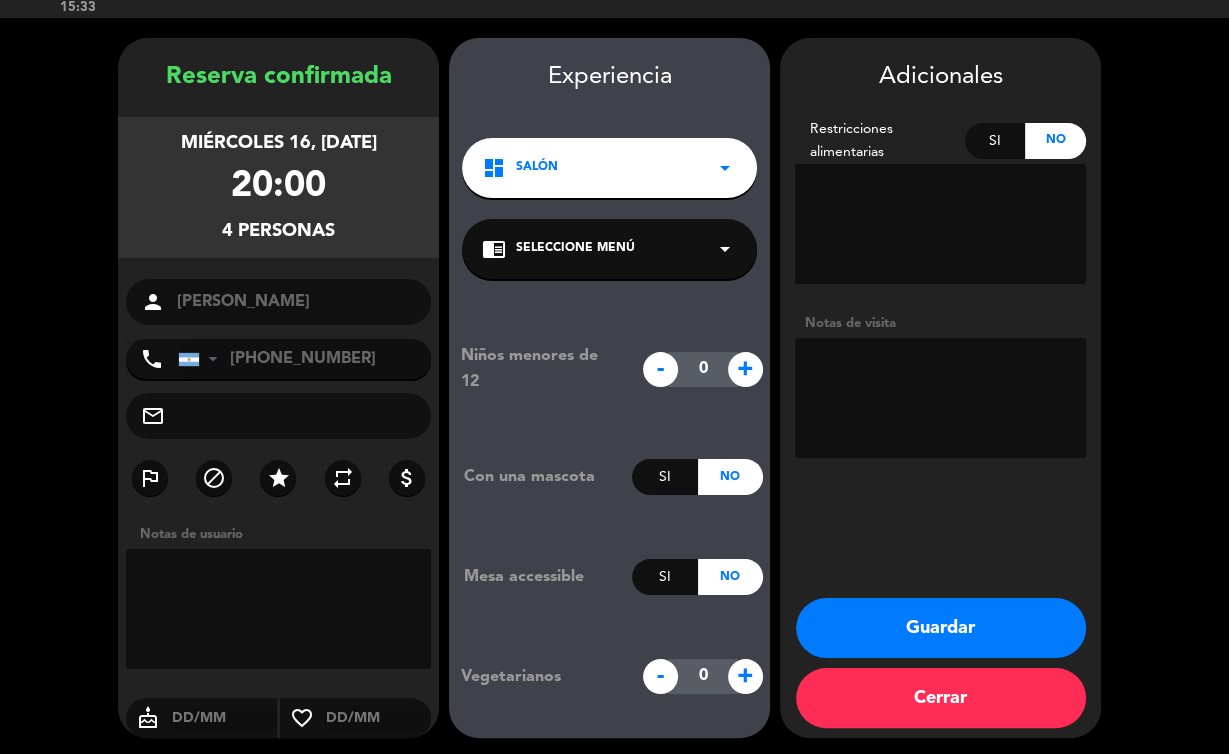 click on "chrome_reader_mode   Seleccione Menú   arrow_drop_down" at bounding box center (609, 249) 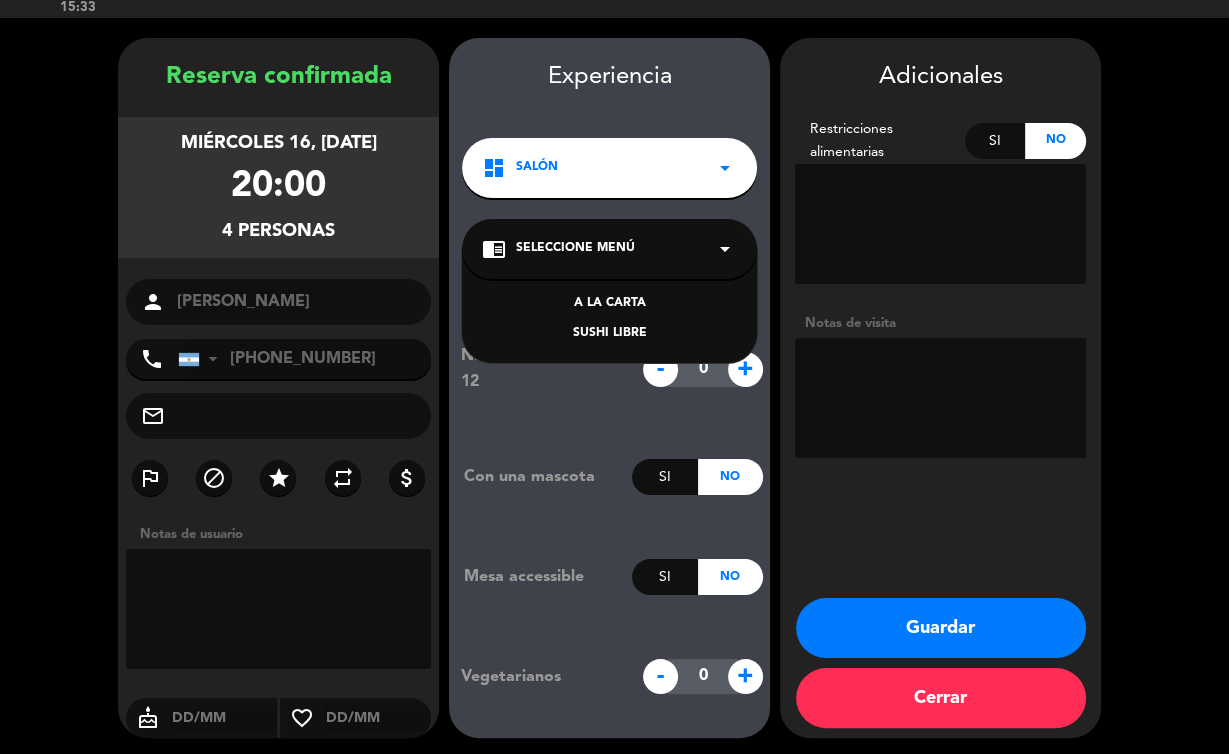 click on "SUSHI LIBRE" at bounding box center [609, 334] 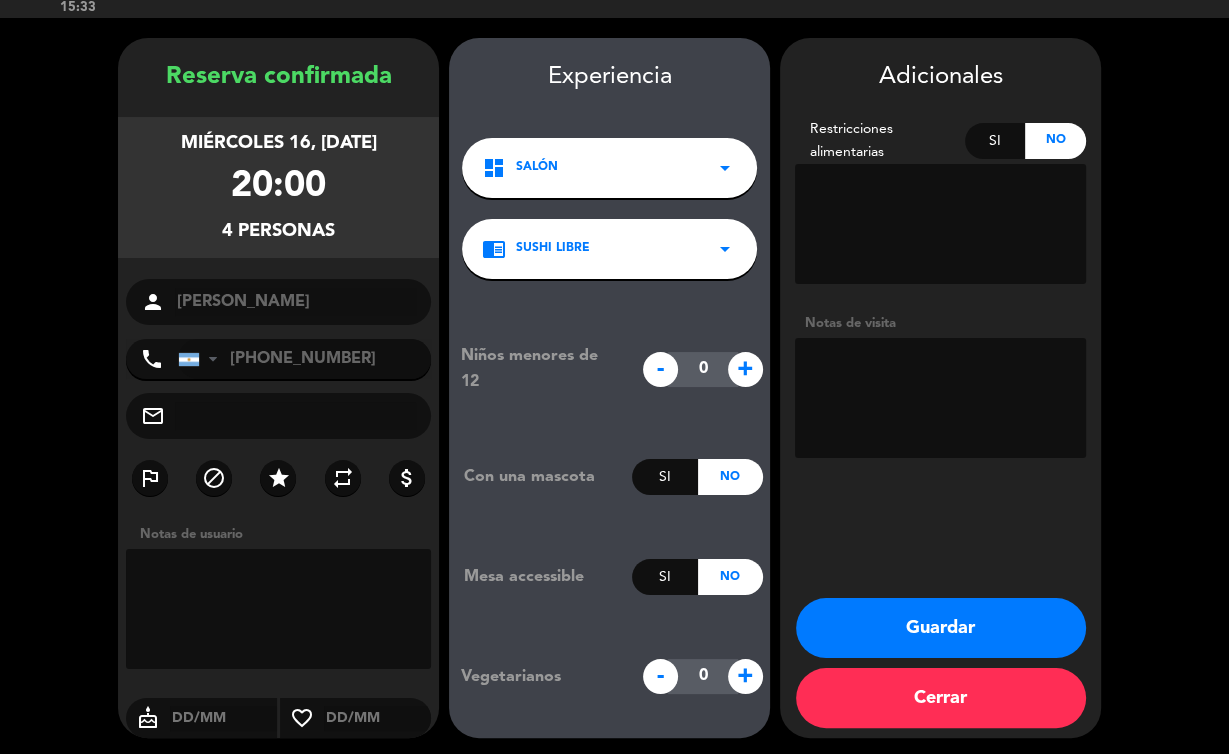 click on "Adicionales  Restricciones alimentarias   Si   No                Notas de visita                Guardar   Cerrar" at bounding box center (940, 388) 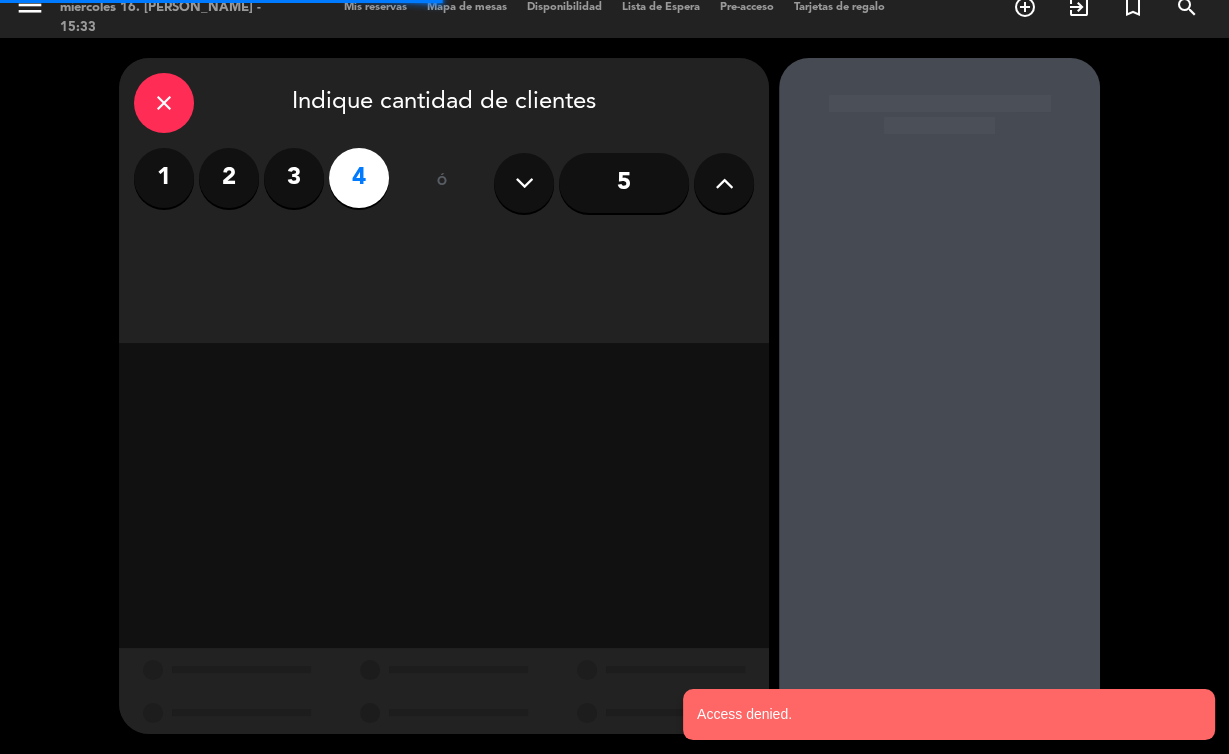 scroll, scrollTop: 0, scrollLeft: 0, axis: both 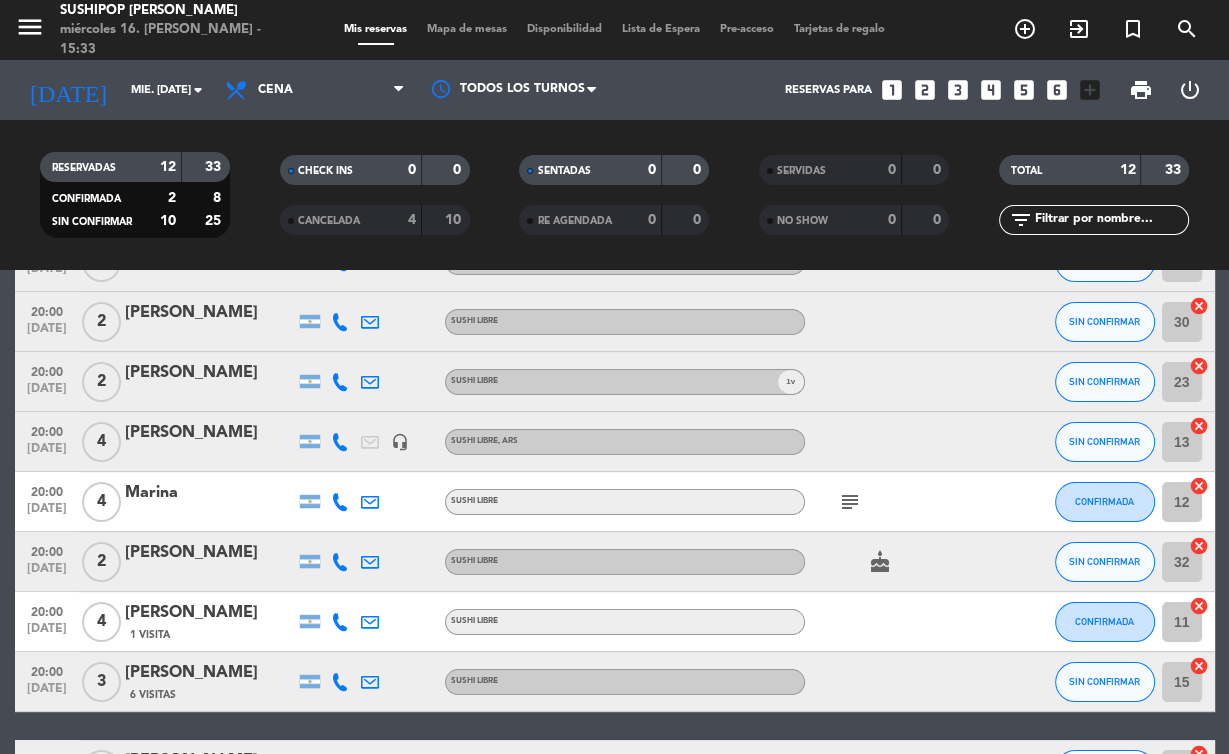 click on "subject" 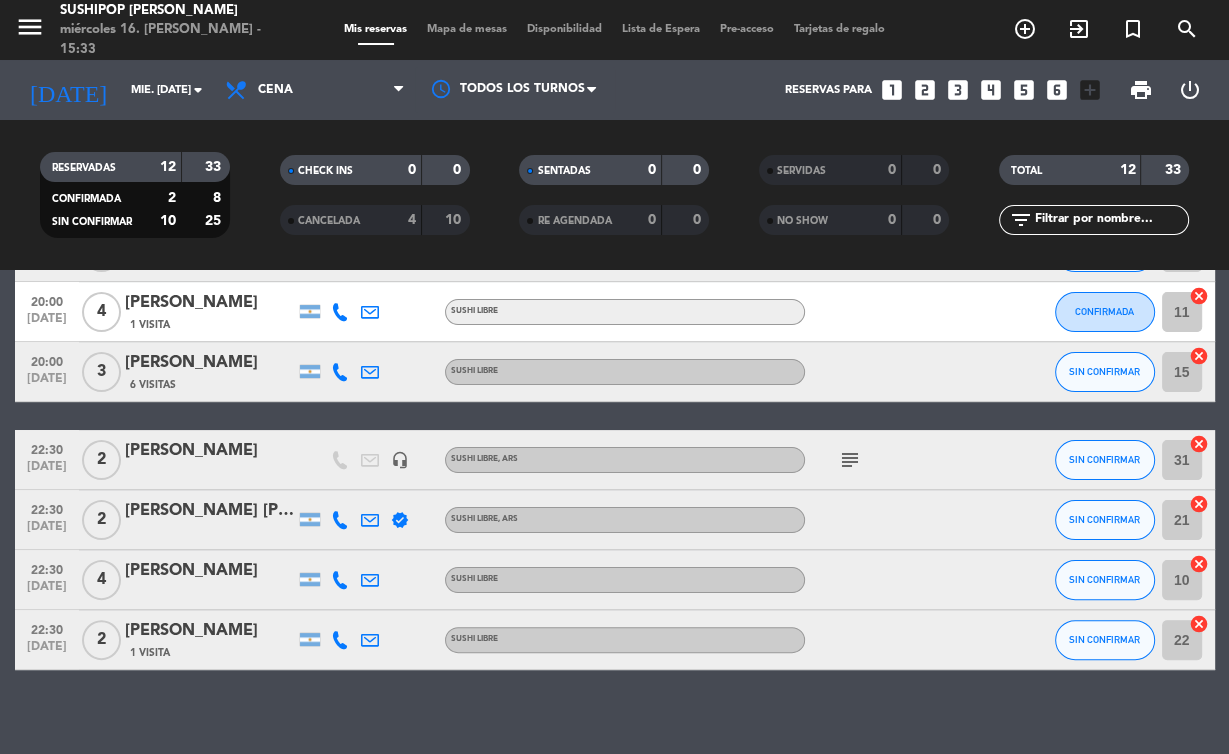 scroll, scrollTop: 456, scrollLeft: 0, axis: vertical 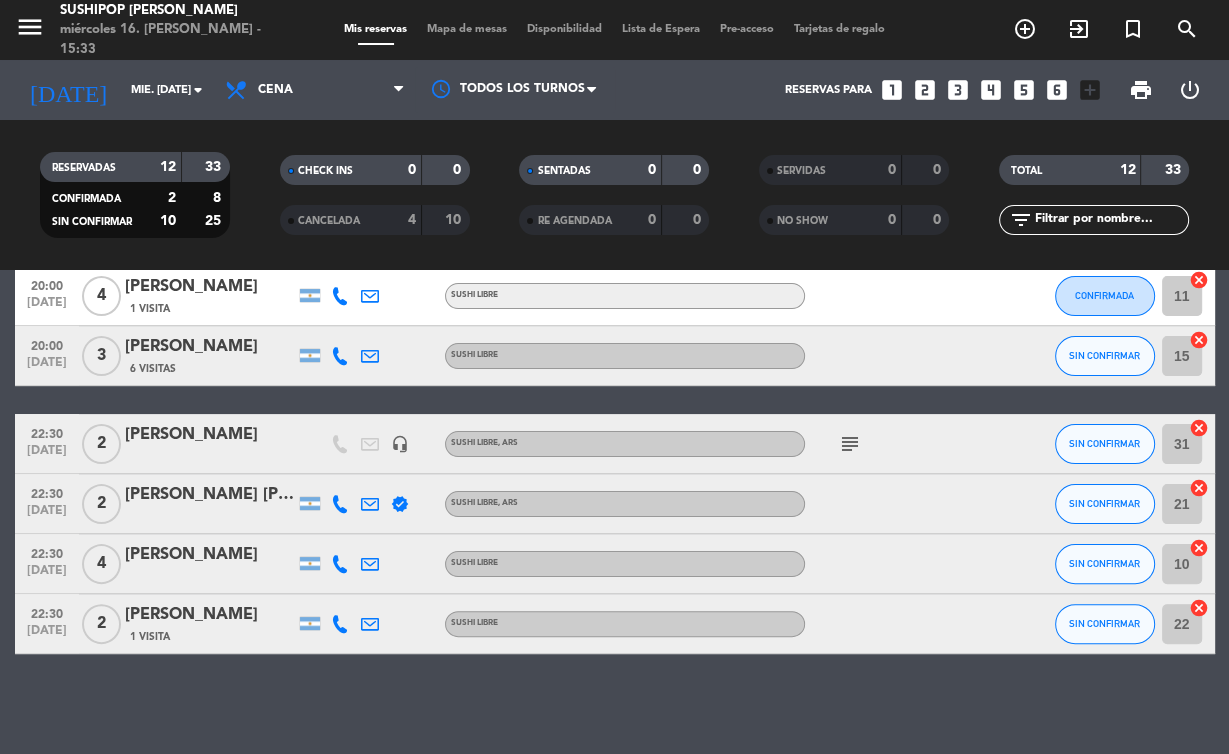 click on "subject" 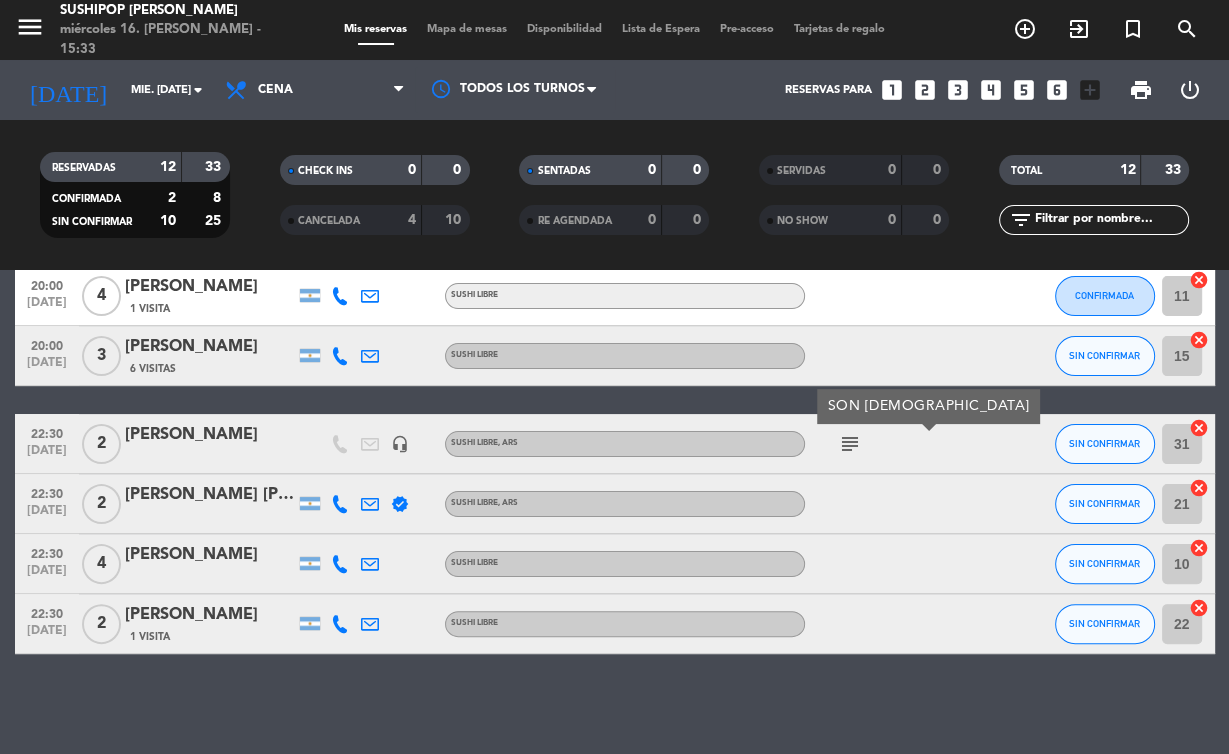 click on "No hay notas para este servicio. Haz clic para agregar una   20:00   [DATE]   2   [PERSON_NAME] LIBRE SIN CONFIRMAR 20  cancel   20:00   [DATE]   2   [PERSON_NAME] LIBRE SIN CONFIRMAR 30  cancel   20:00   [DATE]   2   [PERSON_NAME]   SUSHI LIBRE 1 v  SIN CONFIRMAR 23  cancel   20:00   [DATE]   4   [PERSON_NAME]   headset_mic   SUSHI LIBRE , ARS SIN CONFIRMAR 13  cancel   20:00   [DATE]   4   Marina   SUSHI LIBRE  subject  CONFIRMADA 12  cancel   20:00   [DATE]   2   [PERSON_NAME]   SUSHI LIBRE  cake  SIN CONFIRMAR 32  cancel   20:00   [DATE]   4   [PERSON_NAME]   1 Visita   SUSHI LIBRE CONFIRMADA 11  cancel   20:00   [DATE]   3   [PERSON_NAME]   6 Visitas   SUSHI LIBRE SIN CONFIRMAR 15  cancel   22:30   [DATE]   2   [PERSON_NAME]   headset_mic   SUSHI LIBRE , ARS  subject  SON [DEMOGRAPHIC_DATA] SIN CONFIRMAR 31  cancel   22:30   [DATE]   2   [PERSON_NAME] [PERSON_NAME]    verified   SUSHI LIBRE , ARS SIN CONFIRMAR 21  cancel   22:30   [DATE]   4   [PERSON_NAME]   SUSHI LIBRE 10  2" 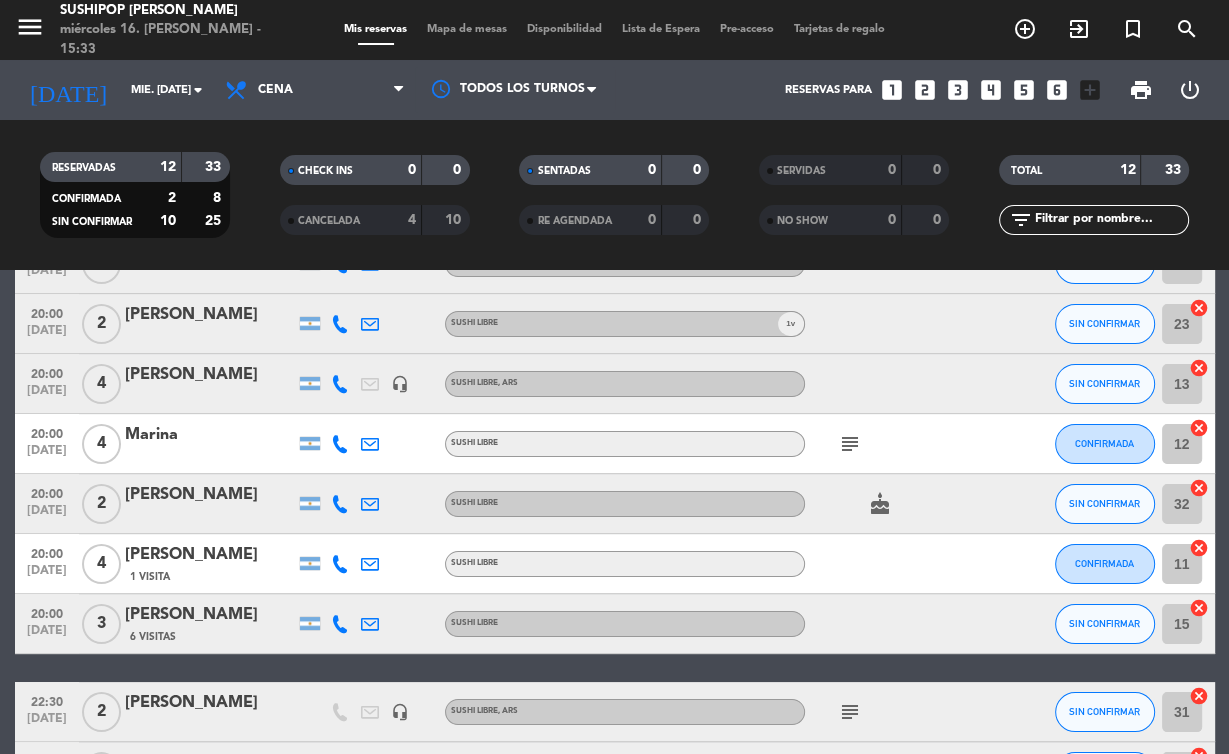 scroll, scrollTop: 0, scrollLeft: 0, axis: both 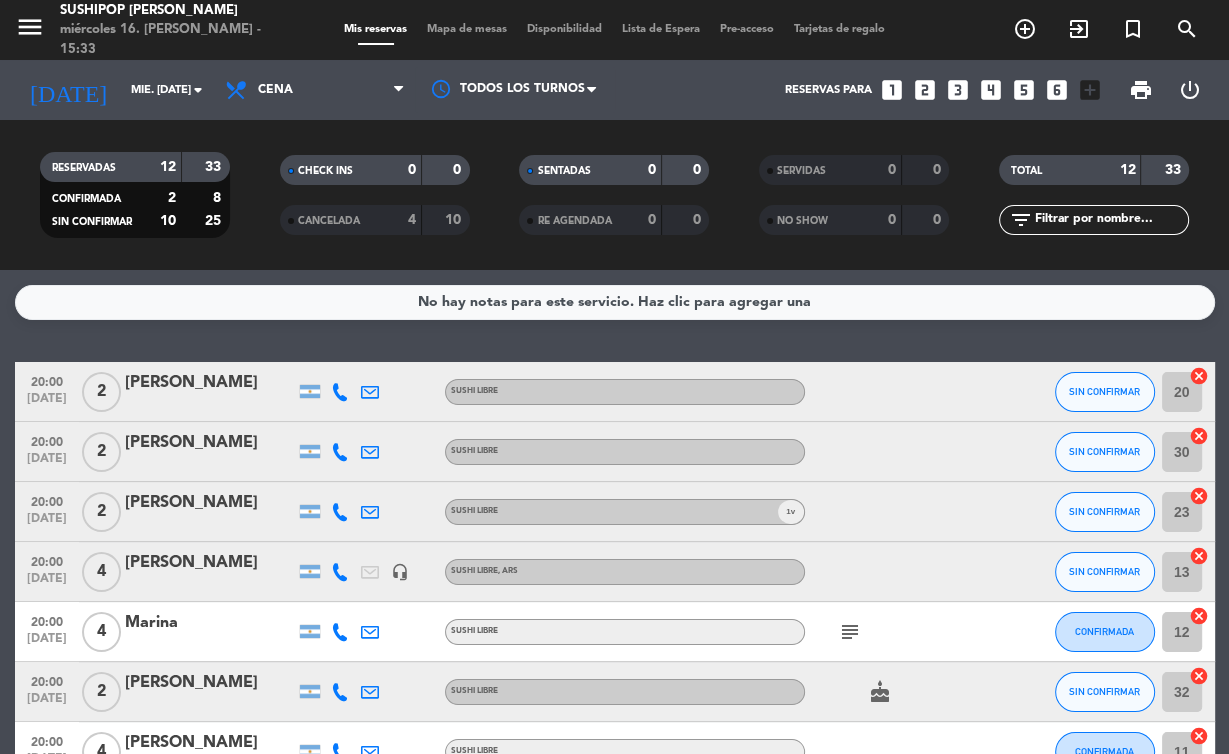 click on "CANCELADA   4   10" 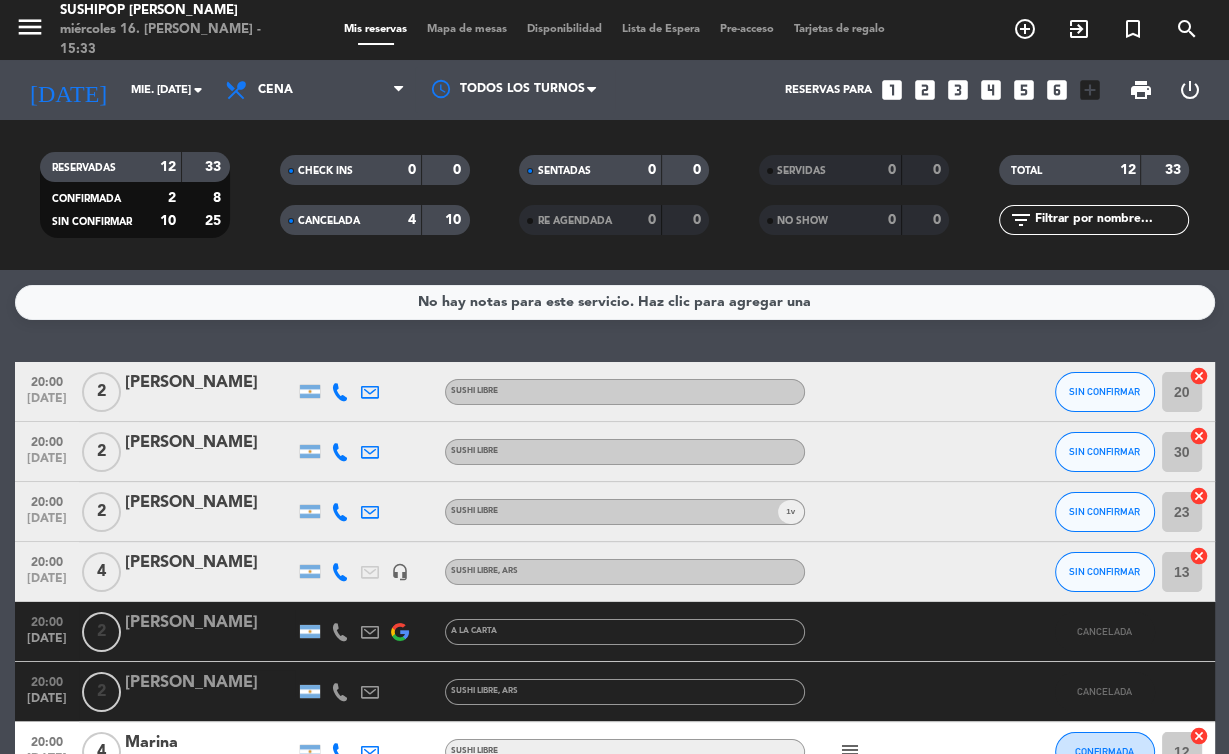 click on "mié. [DATE]" 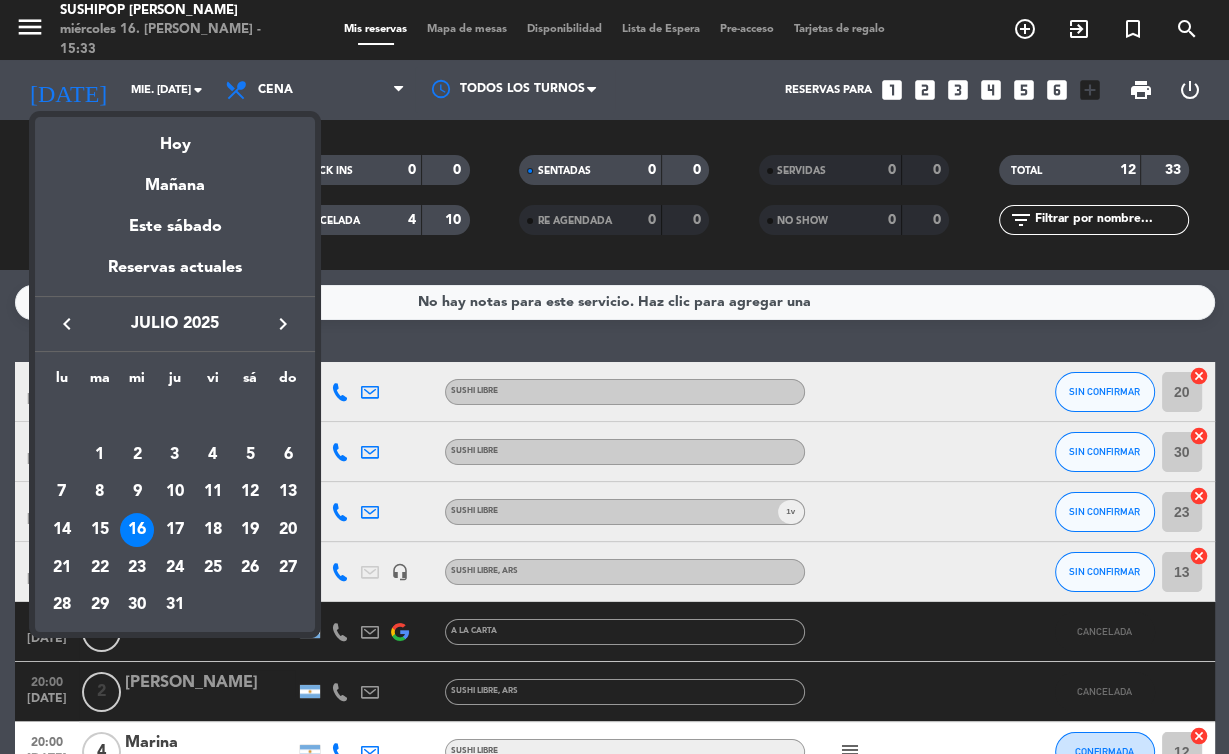 click on "19" at bounding box center [251, 530] 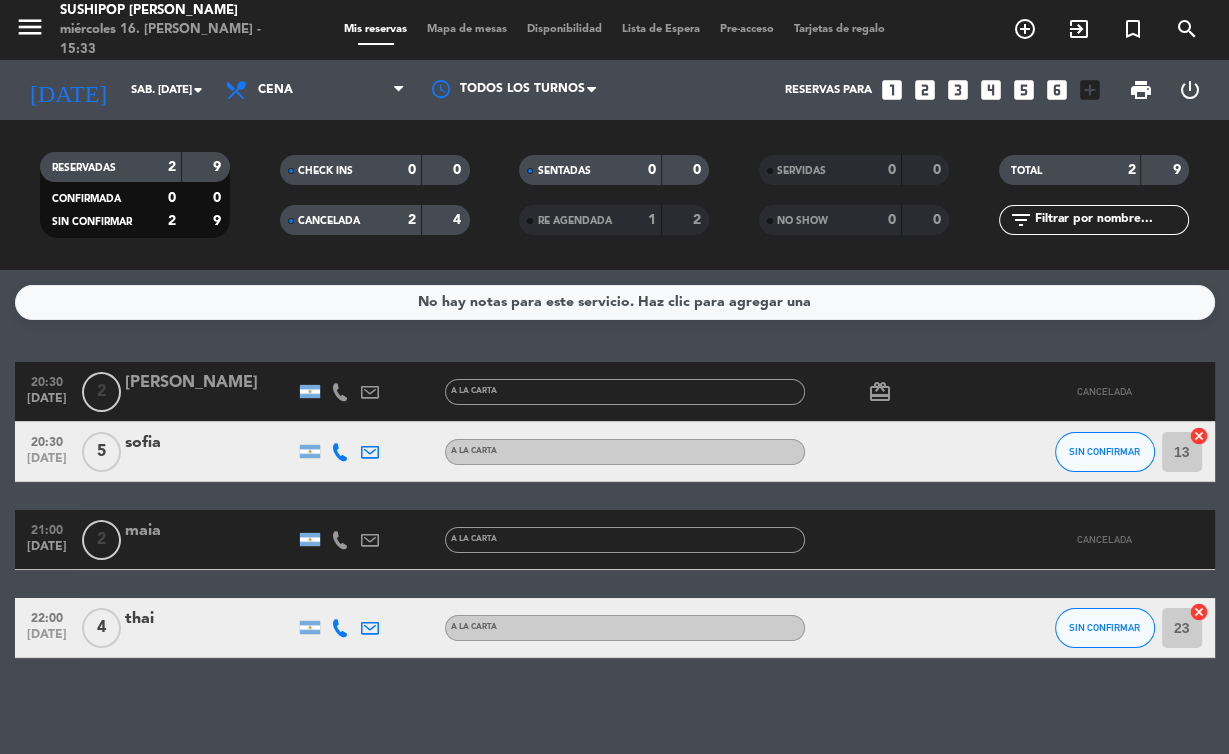 click on "2" 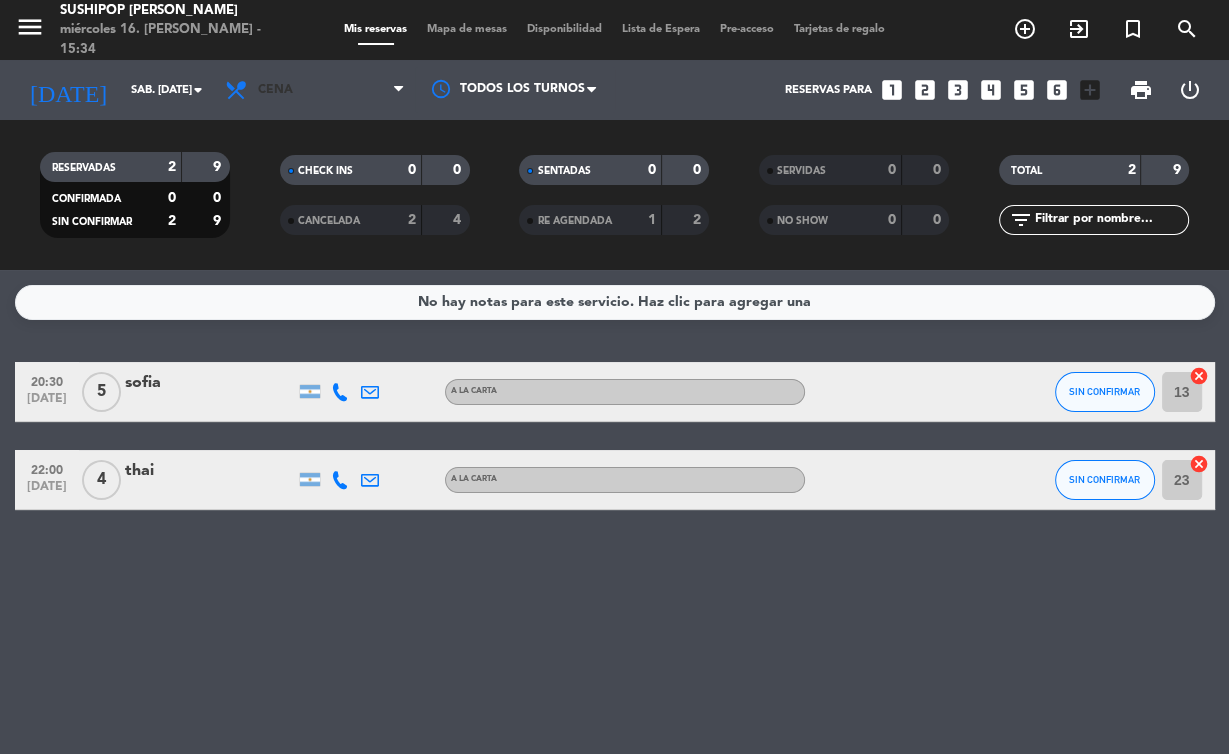 click on "Cena" at bounding box center (315, 90) 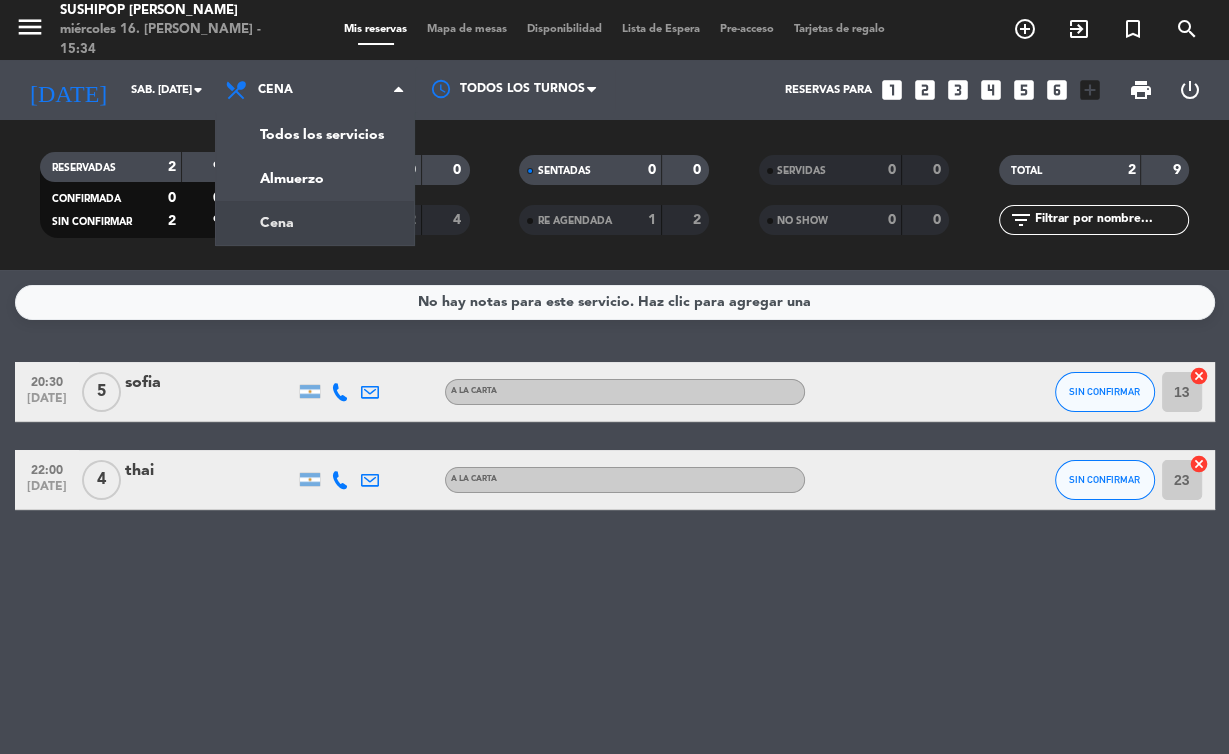 click on "menu  Sushipop Izakaya - [PERSON_NAME]   miércoles 16. [PERSON_NAME] - 15:34   Mis reservas   Mapa de mesas   Disponibilidad   Lista de Espera   Pre-acceso   Tarjetas de regalo  add_circle_outline exit_to_app turned_in_not search [DATE]    sáb. [DATE] arrow_drop_down  Todos los servicios  Almuerzo  Cena  Cena  Todos los servicios  Almuerzo  Cena Todos los turnos  Reservas para   looks_one   looks_two   looks_3   looks_4   looks_5   looks_6   add_box  print  power_settings_new   RESERVADAS   2   9   CONFIRMADA   0   0   SIN CONFIRMAR   2   9   CHECK INS   0   0   CANCELADA   2   4   SENTADAS   0   0   RE AGENDADA   1   2   SERVIDAS   0   0   NO SHOW   0   0   TOTAL   2   9  filter_list" 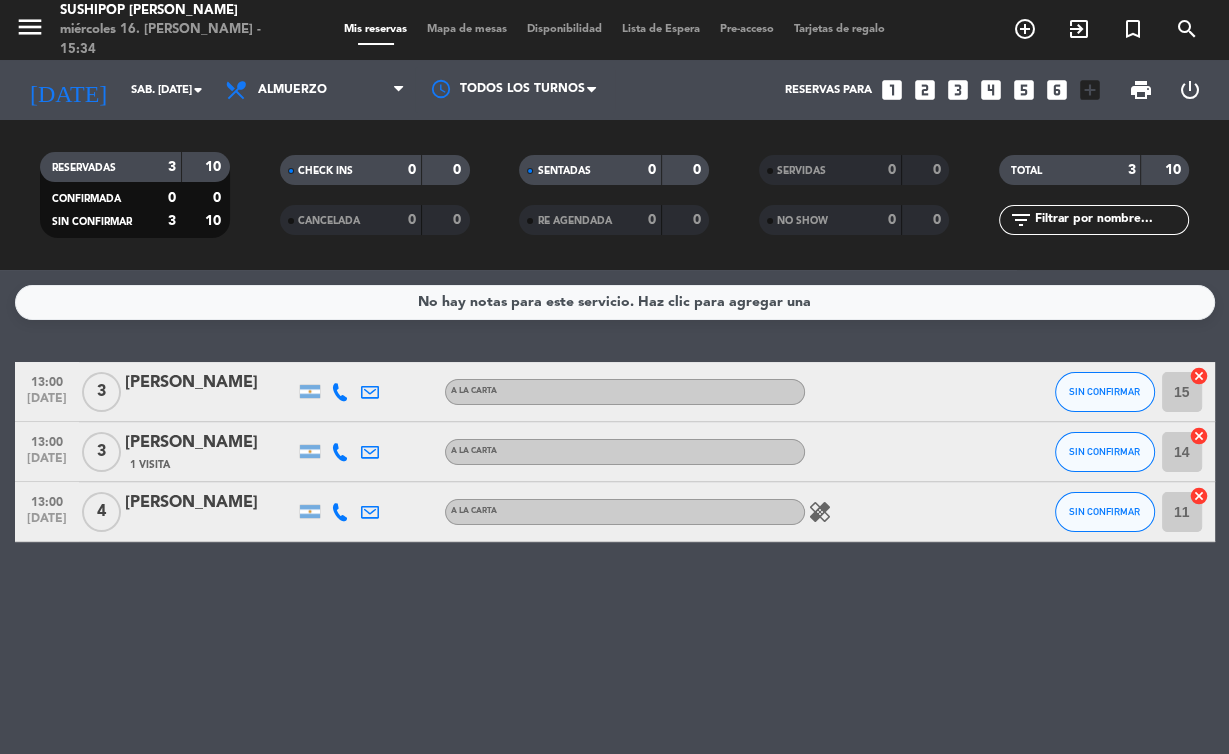 click on "healing" 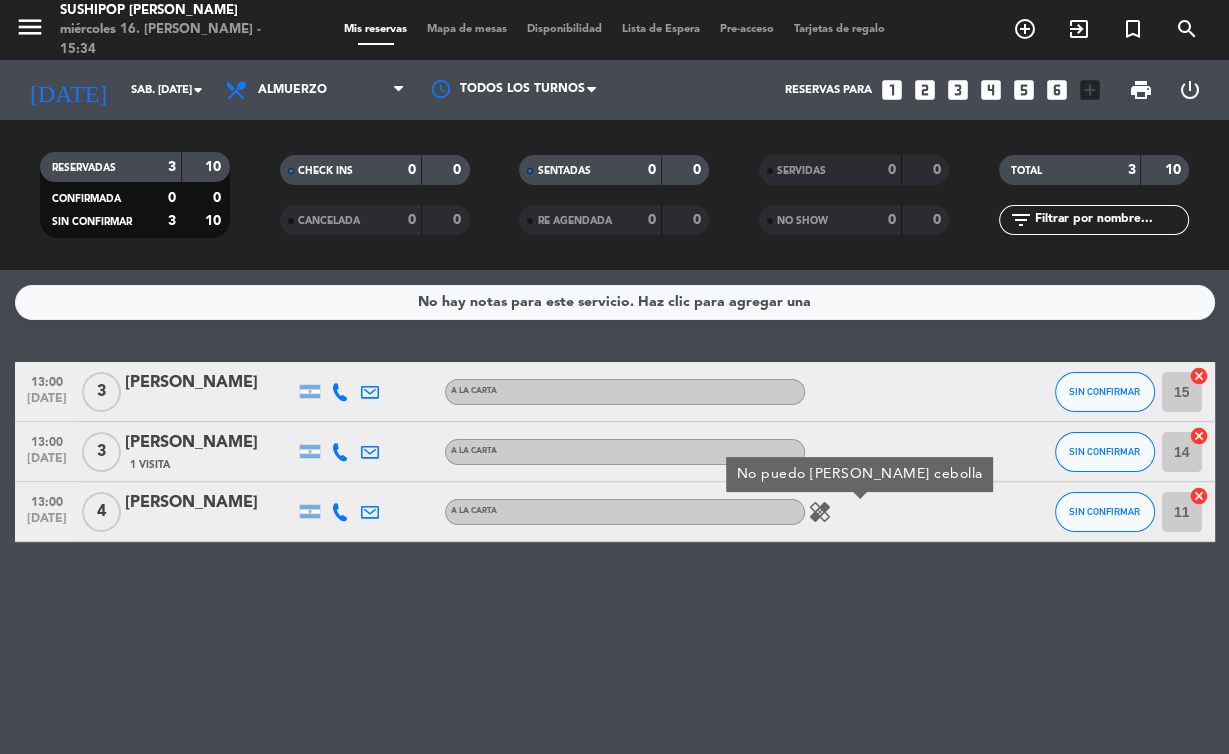 click on "healing" 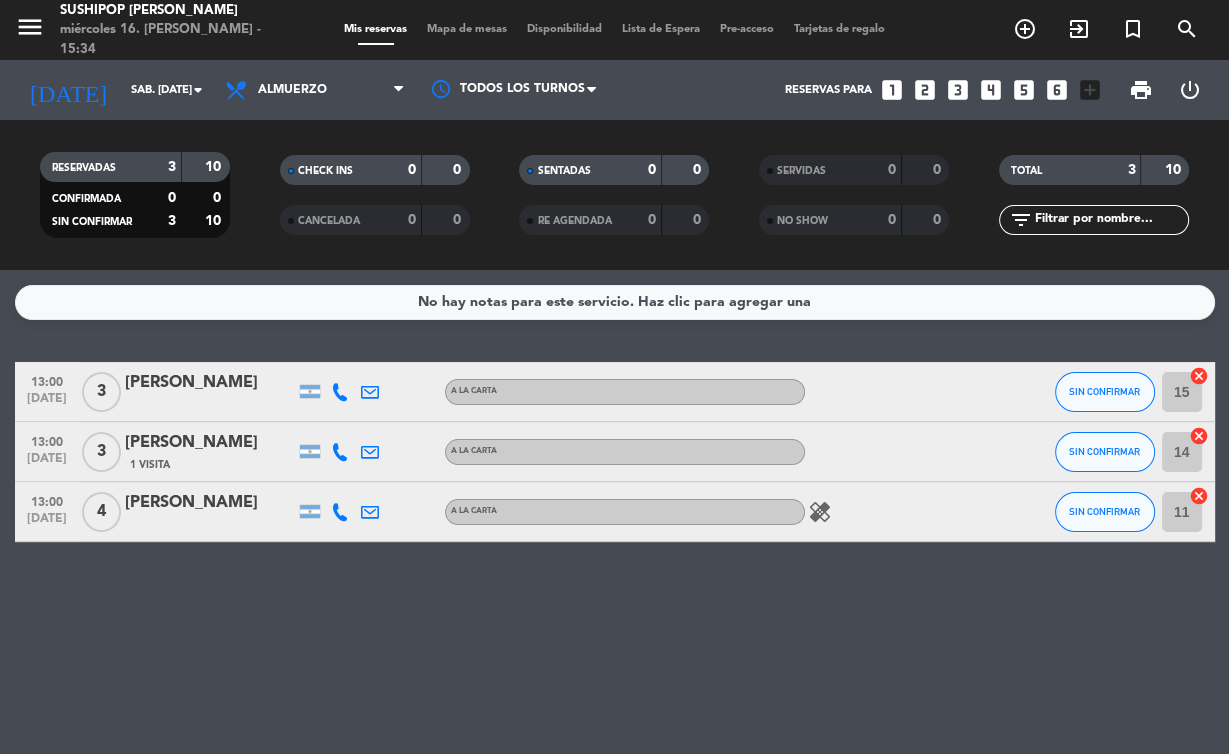 click on "sáb. [DATE]" 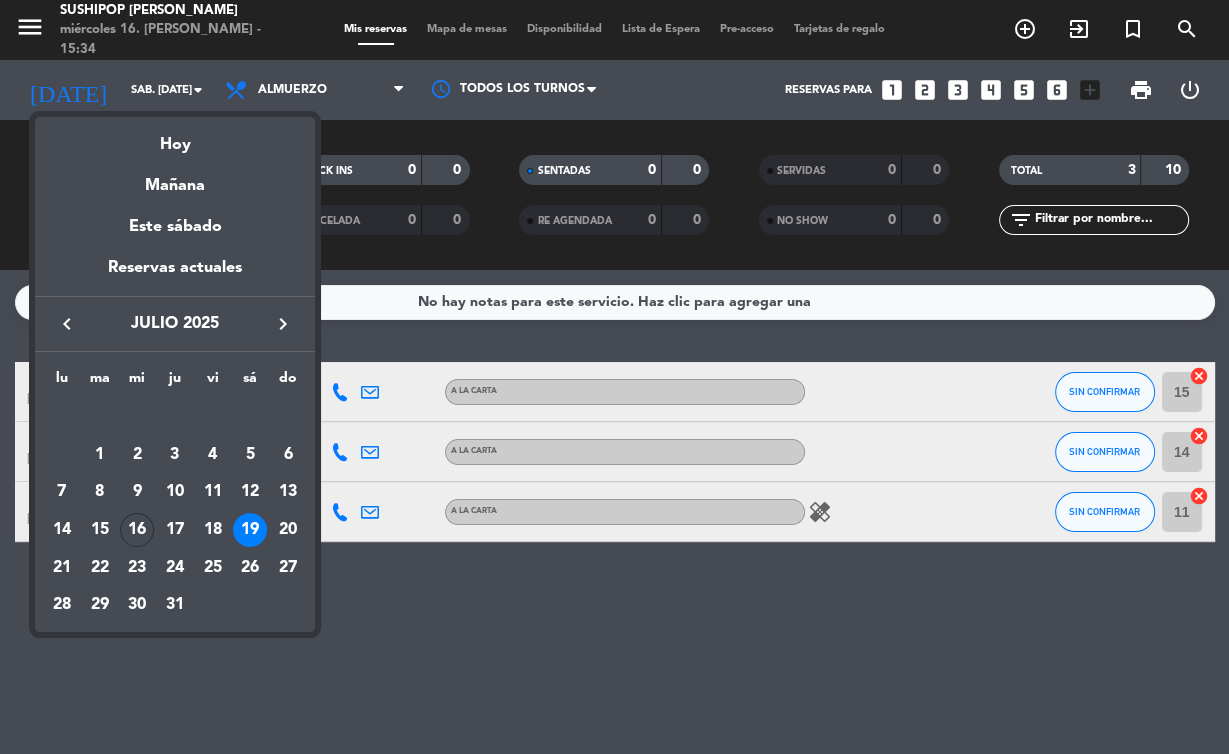 click on "20" at bounding box center [288, 530] 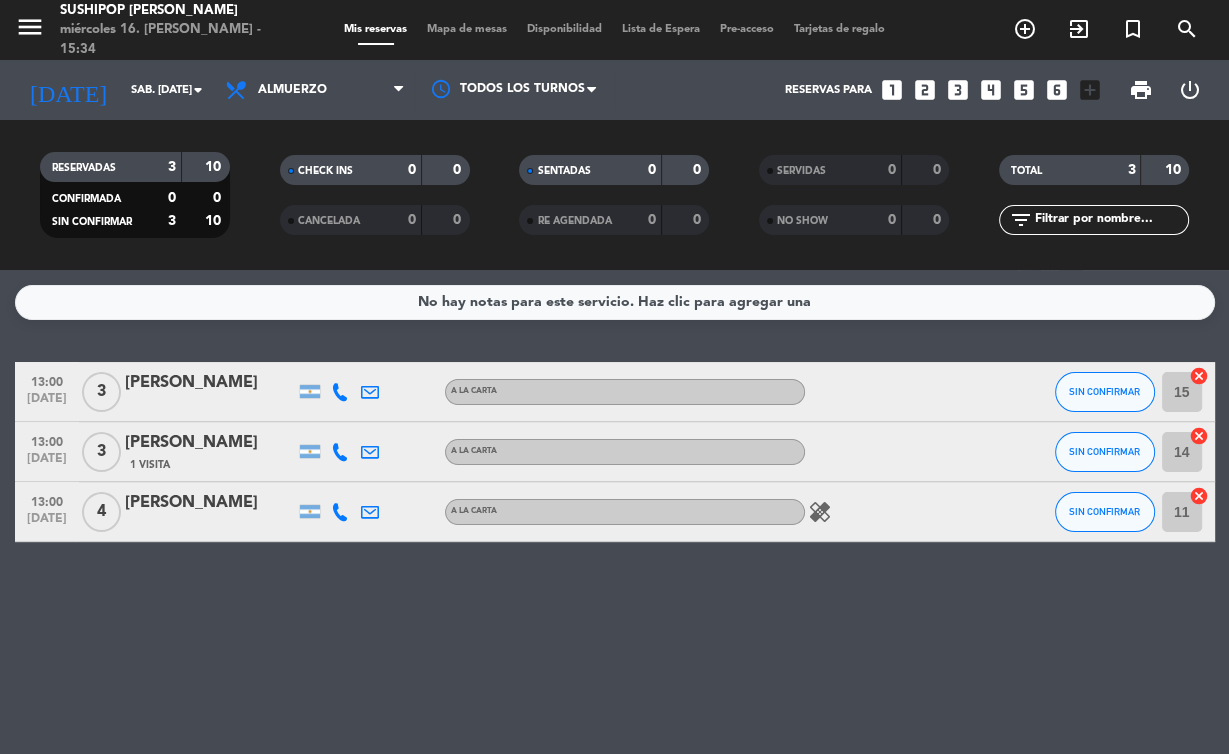 type on "dom. [DATE]" 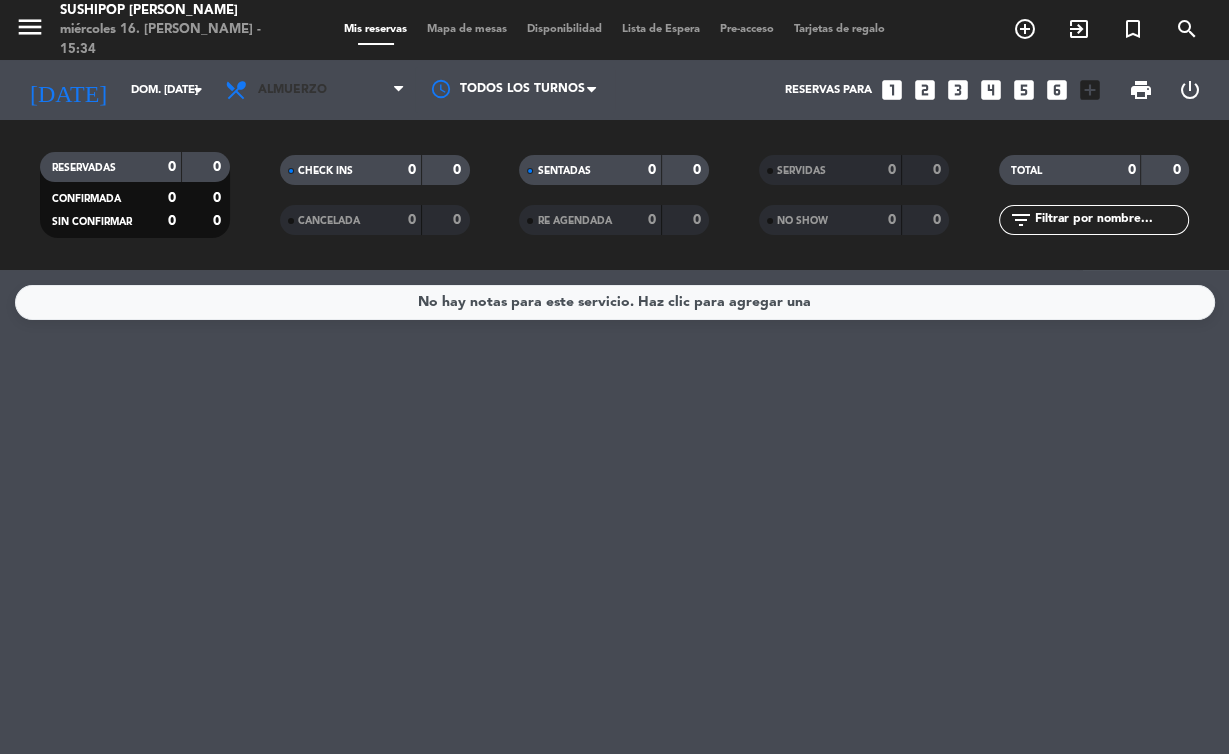 click on "Almuerzo" at bounding box center [315, 90] 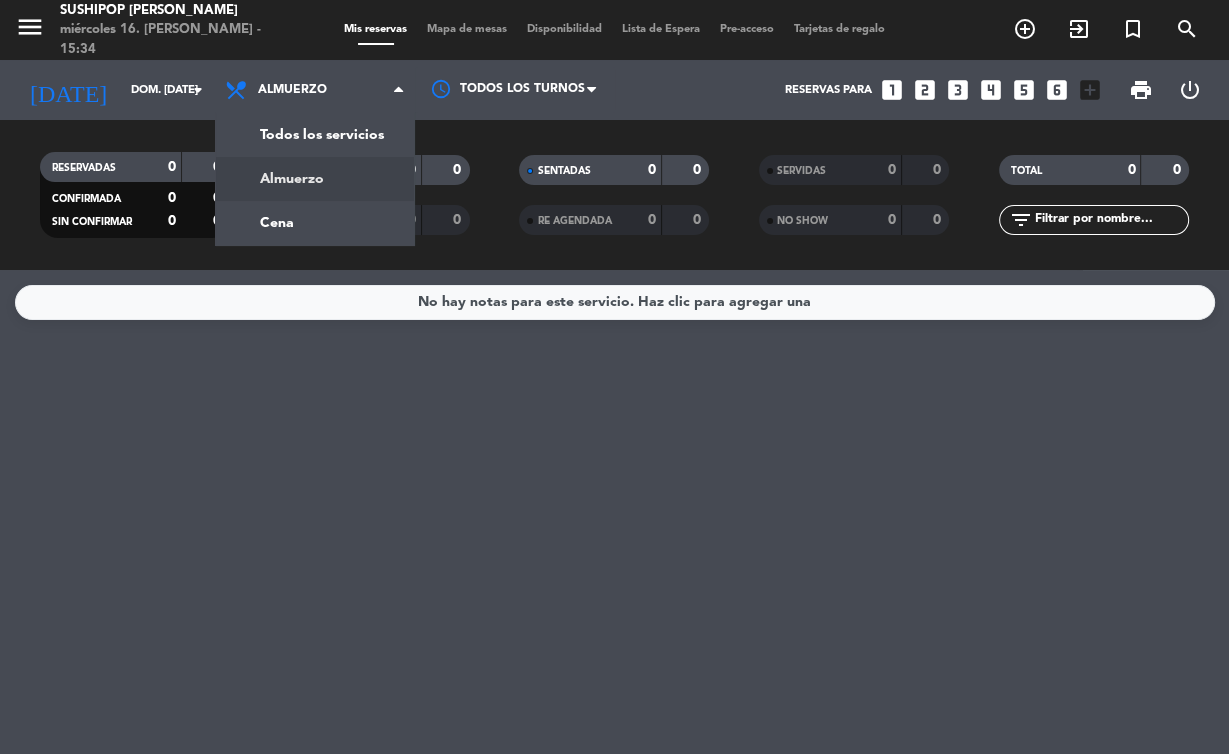 click on "menu  Sushipop Izakaya - [PERSON_NAME]   miércoles 16. [PERSON_NAME] - 15:34   Mis reservas   Mapa de mesas   Disponibilidad   Lista de Espera   Pre-acceso   Tarjetas de regalo  add_circle_outline exit_to_app turned_in_not search [DATE]    dom. [DATE] arrow_drop_down  Todos los servicios  Almuerzo  Cena  Almuerzo  Todos los servicios  Almuerzo  Cena Todos los turnos  Reservas para   looks_one   looks_two   looks_3   looks_4   looks_5   looks_6   add_box  print  power_settings_new   RESERVADAS   0   0   CONFIRMADA   0   0   SIN CONFIRMAR   0   0   CHECK INS   0   0   CANCELADA   0   0   SENTADAS   0   0   RE AGENDADA   0   0   SERVIDAS   0   0   NO SHOW   0   0   TOTAL   0   0  filter_list" 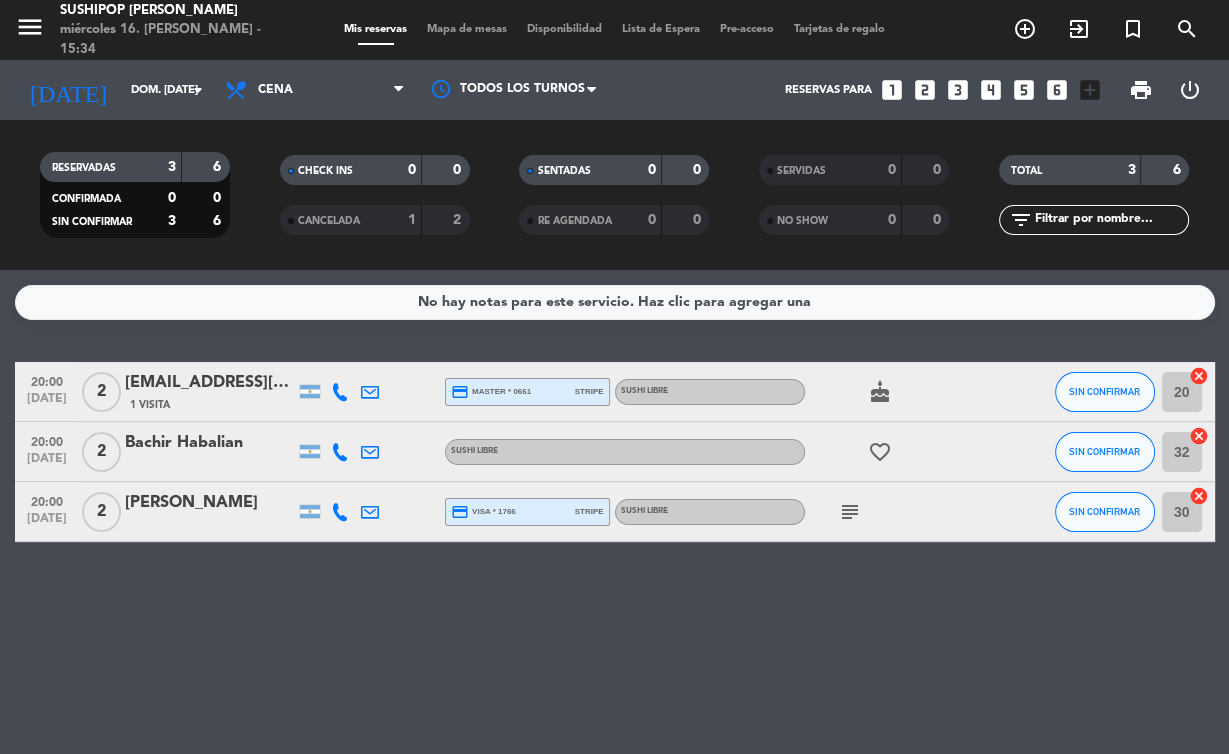 click on "subject" 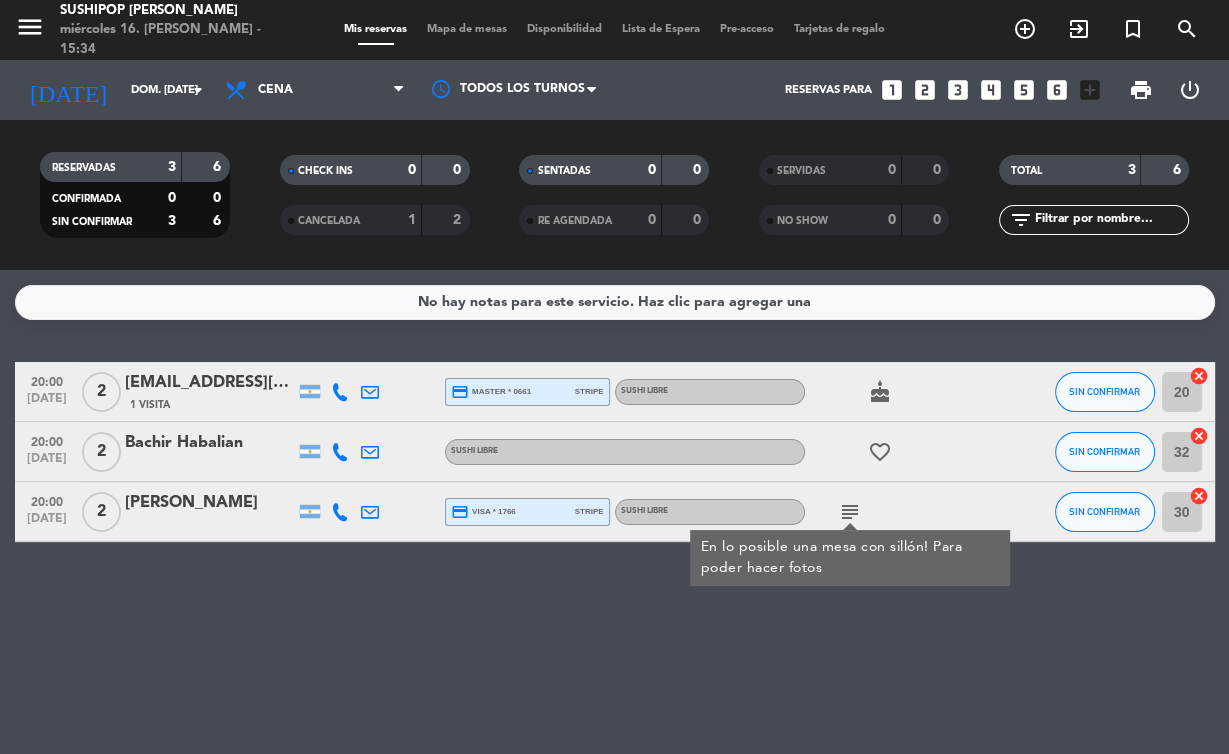click on "No hay notas para este servicio. Haz clic para agregar una   20:00   [DATE]   2   [EMAIL_ADDRESS][DOMAIN_NAME]   1 Visita  credit_card  master * 0661   stripe   SUSHI LIBRE  cake  SIN CONFIRMAR 20  cancel   20:00   [DATE]   2   Bachir Habalian   SUSHI LIBRE  favorite_border  SIN CONFIRMAR 32  cancel   20:00   [DATE]   2   [PERSON_NAME]  credit_card  visa * 1766   stripe   SUSHI LIBRE  subject  En lo posible una mesa con sillón! Para poder hacer fotos SIN CONFIRMAR 30  cancel" 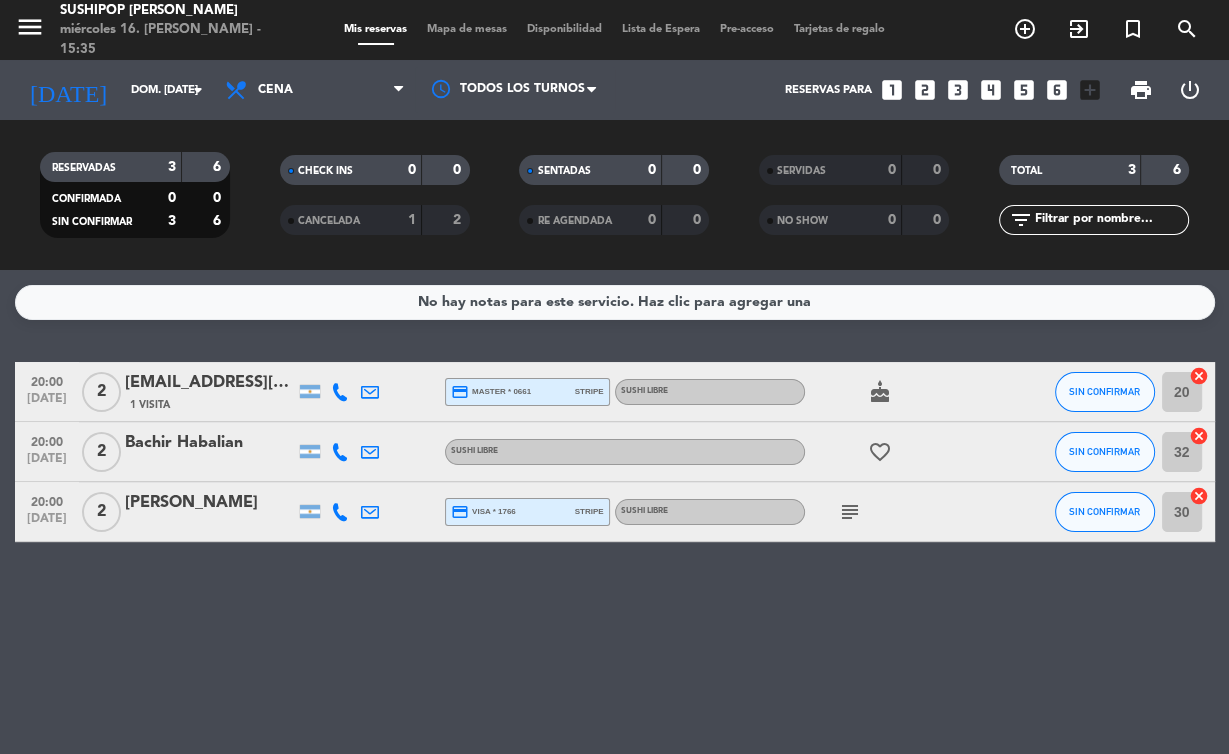 click on "No hay notas para este servicio. Haz clic para agregar una   20:00   [DATE]   2   [EMAIL_ADDRESS][DOMAIN_NAME]   1 Visita  credit_card  master * 0661   stripe   SUSHI LIBRE  cake  SIN CONFIRMAR 20  cancel   20:00   [DATE]   2   Bachir Habalian   SUSHI LIBRE  favorite_border  SIN CONFIRMAR 32  cancel   20:00   [DATE]   2   [PERSON_NAME]  credit_card  visa * 1766   stripe   SUSHI LIBRE  subject  SIN CONFIRMAR 30  cancel" 